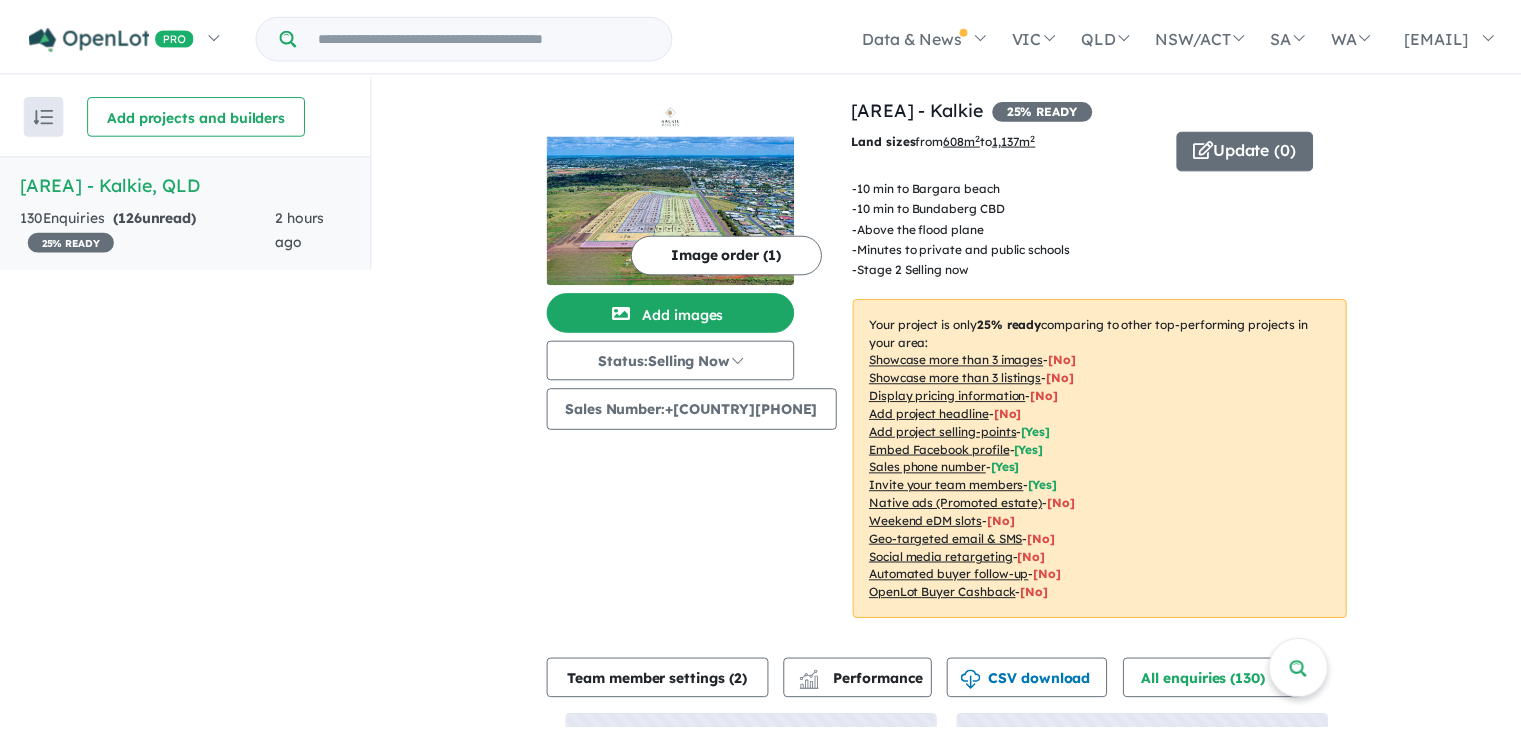 scroll, scrollTop: 0, scrollLeft: 0, axis: both 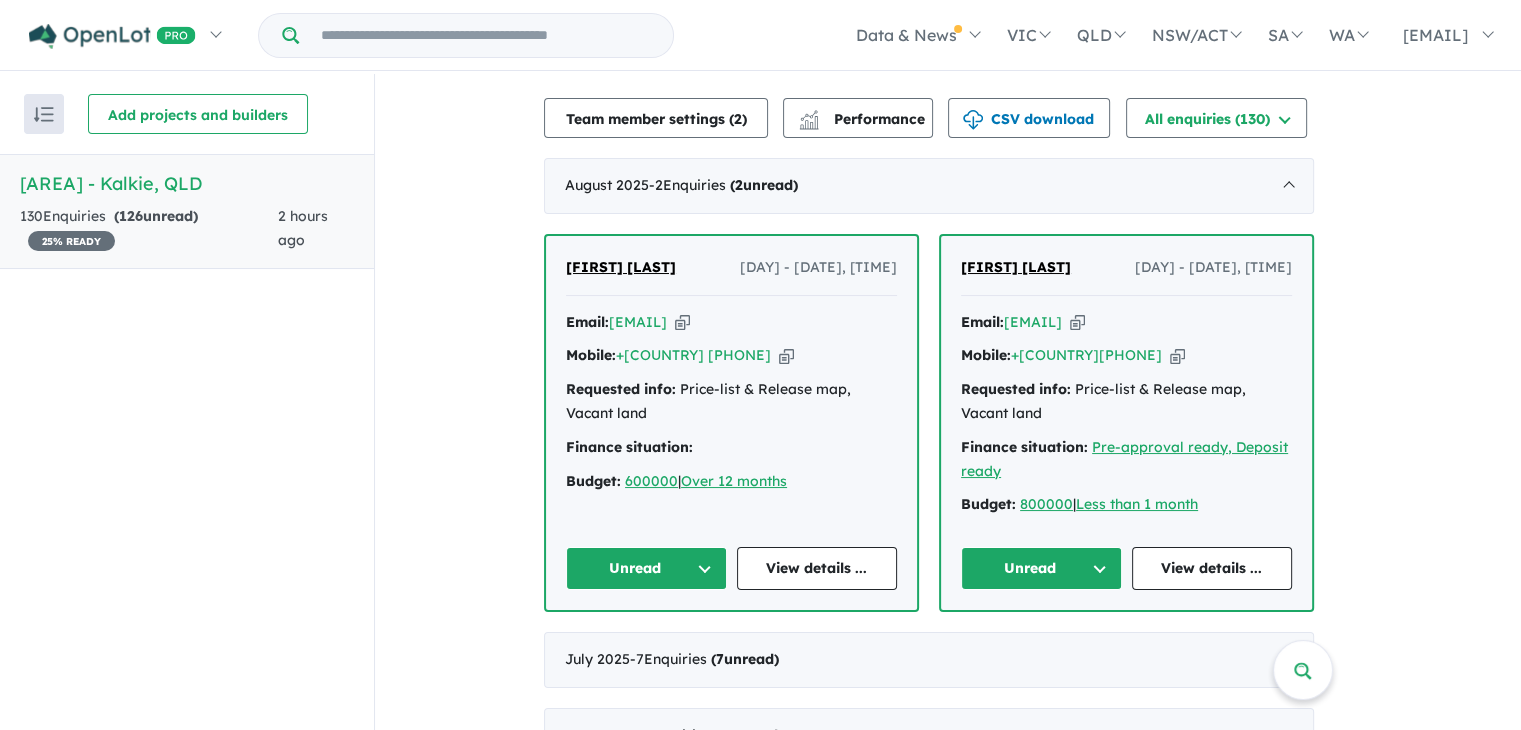 click at bounding box center [682, 322] 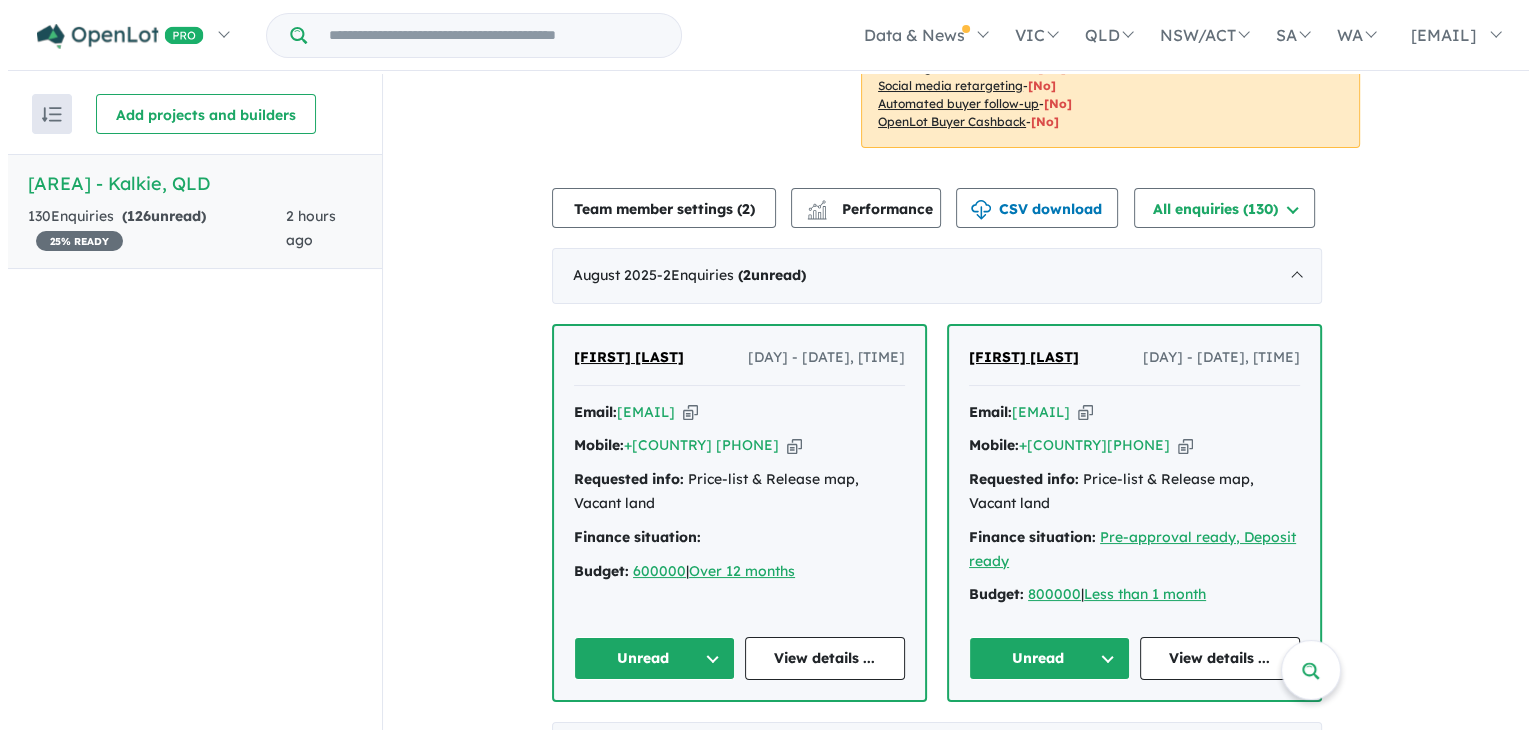 scroll, scrollTop: 0, scrollLeft: 0, axis: both 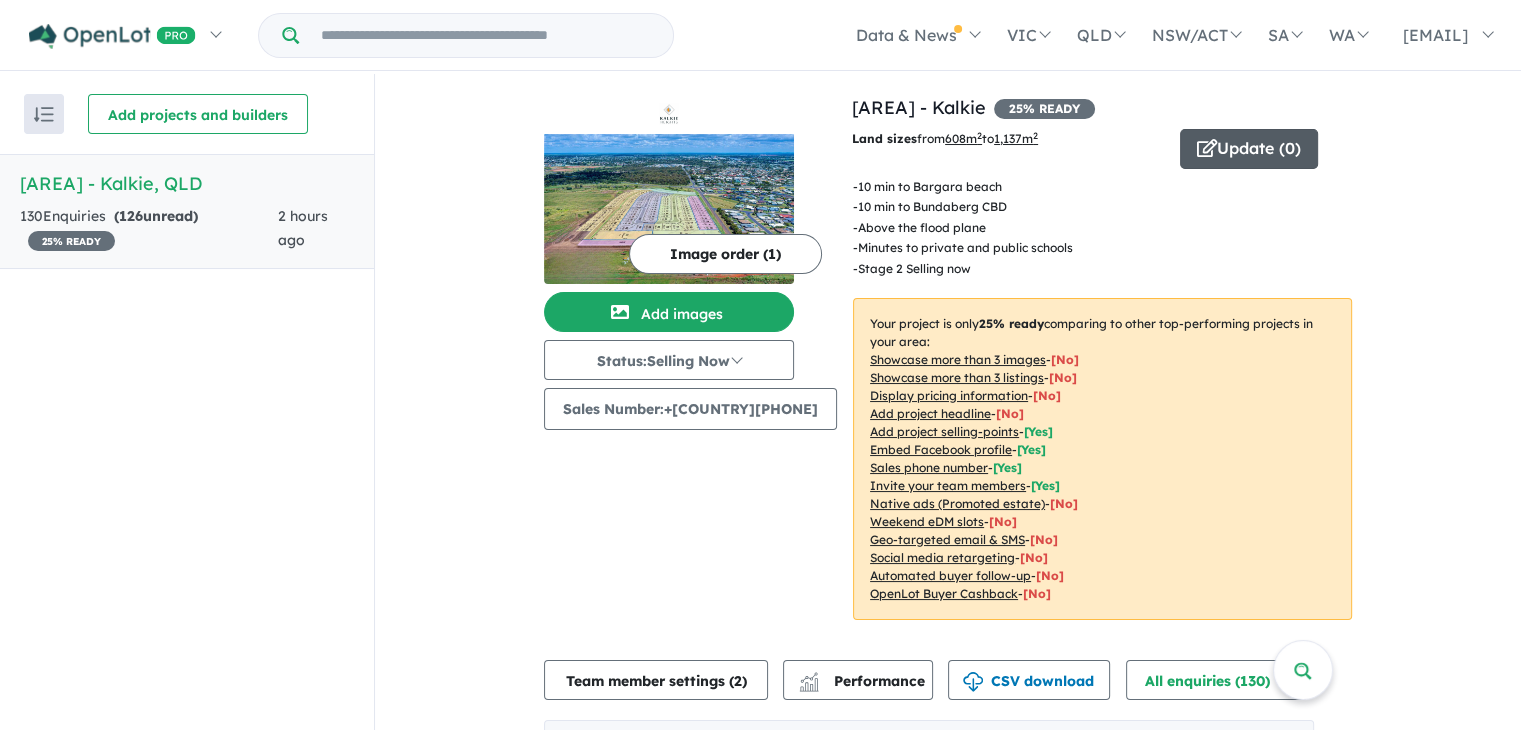 click on "Update ( 0 )" at bounding box center [1249, 149] 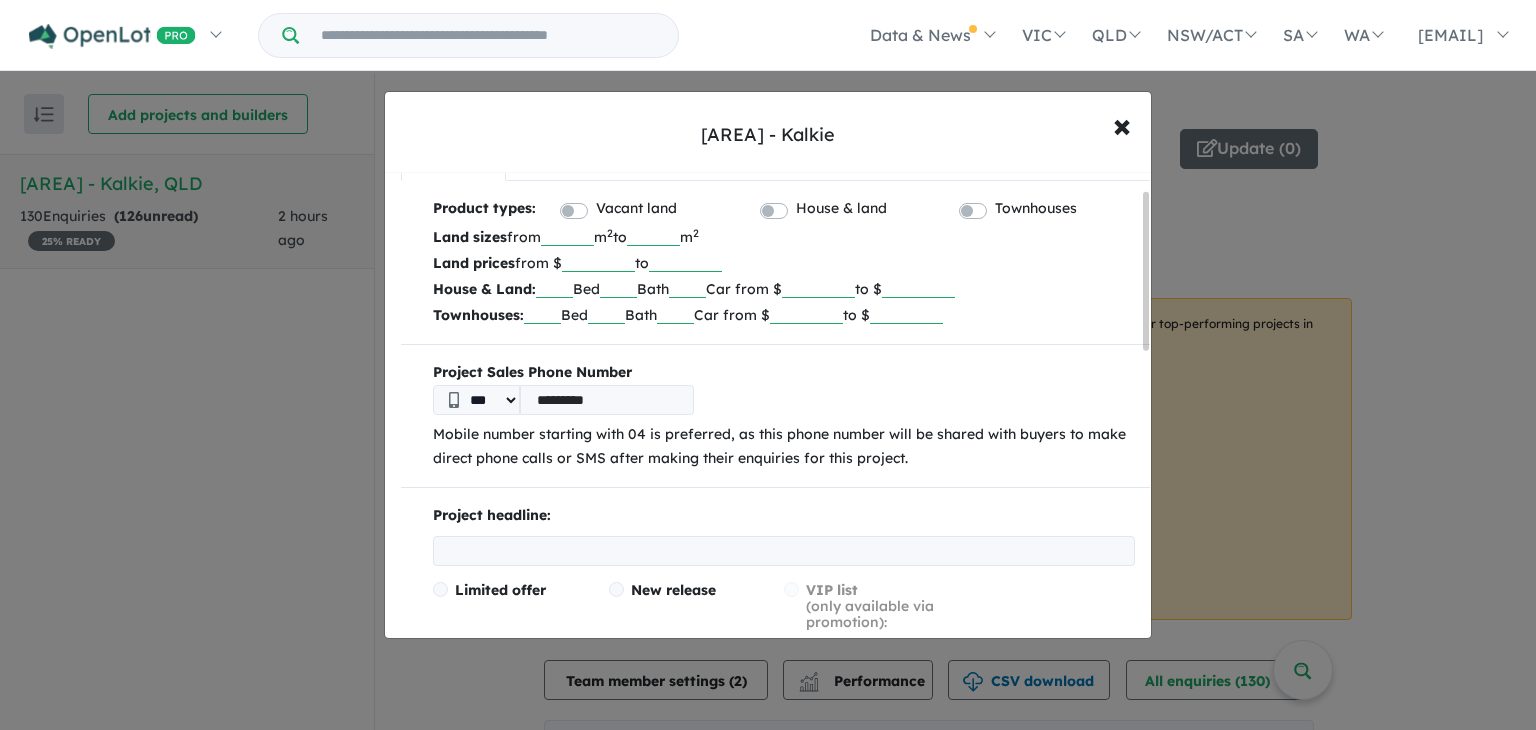 scroll, scrollTop: 51, scrollLeft: 0, axis: vertical 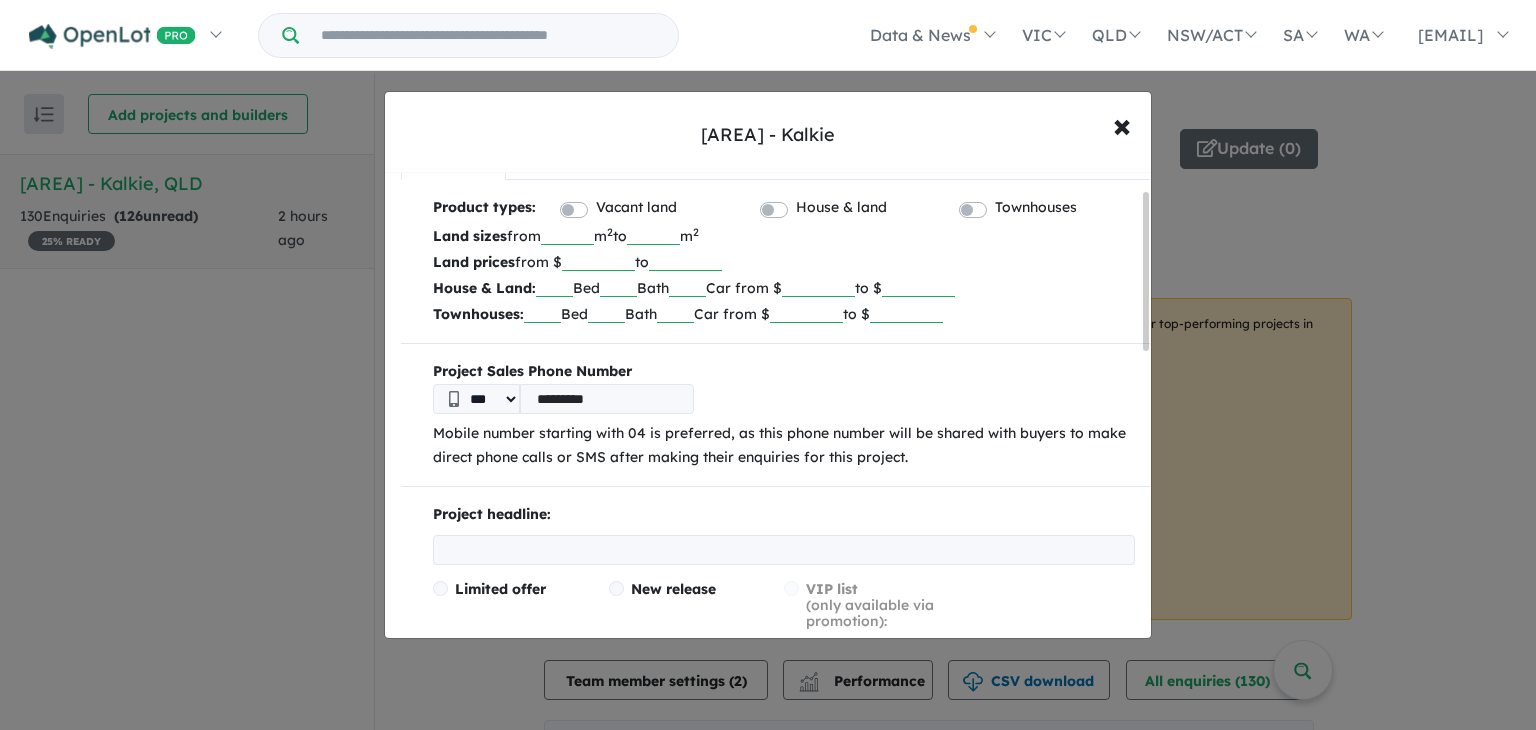 click on "*********" at bounding box center [607, 399] 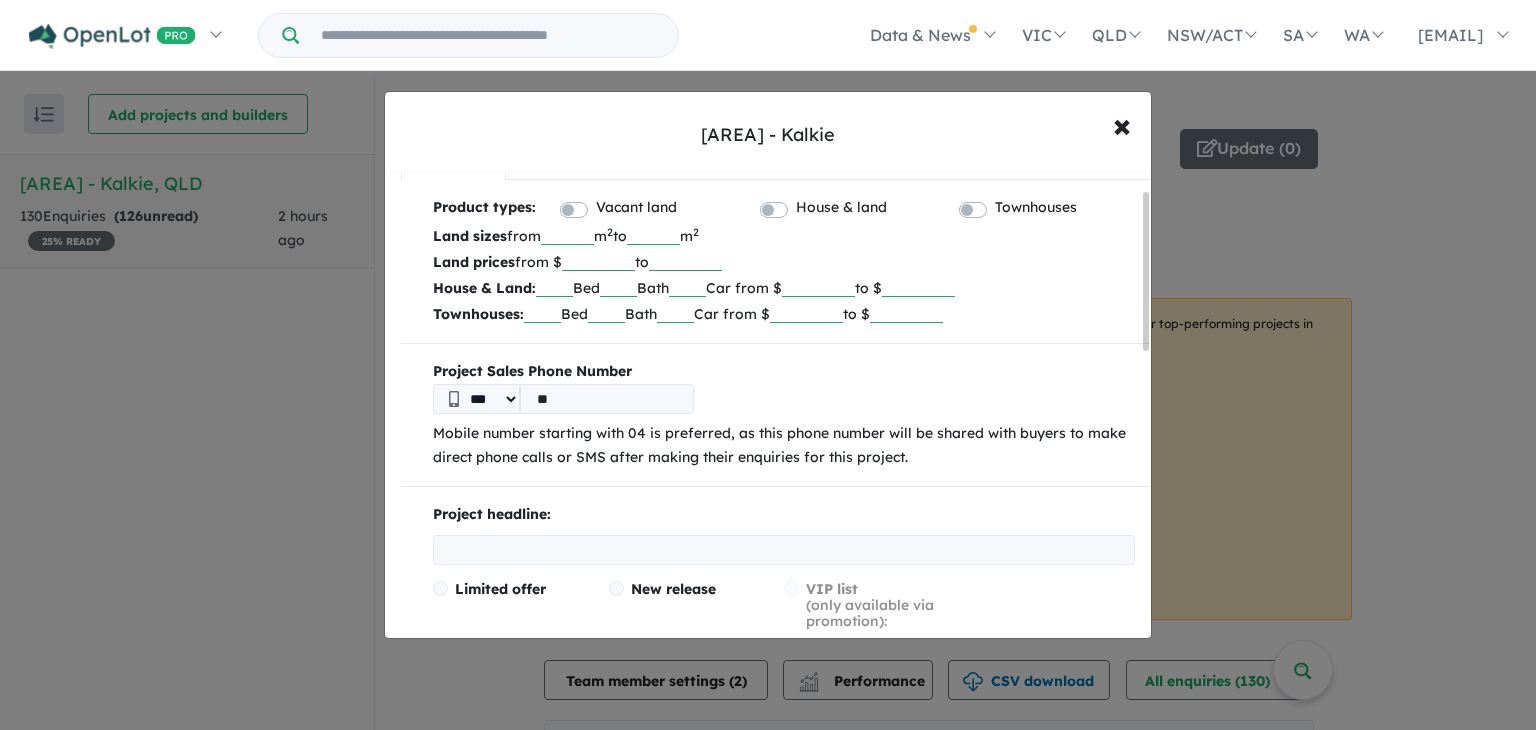type on "*" 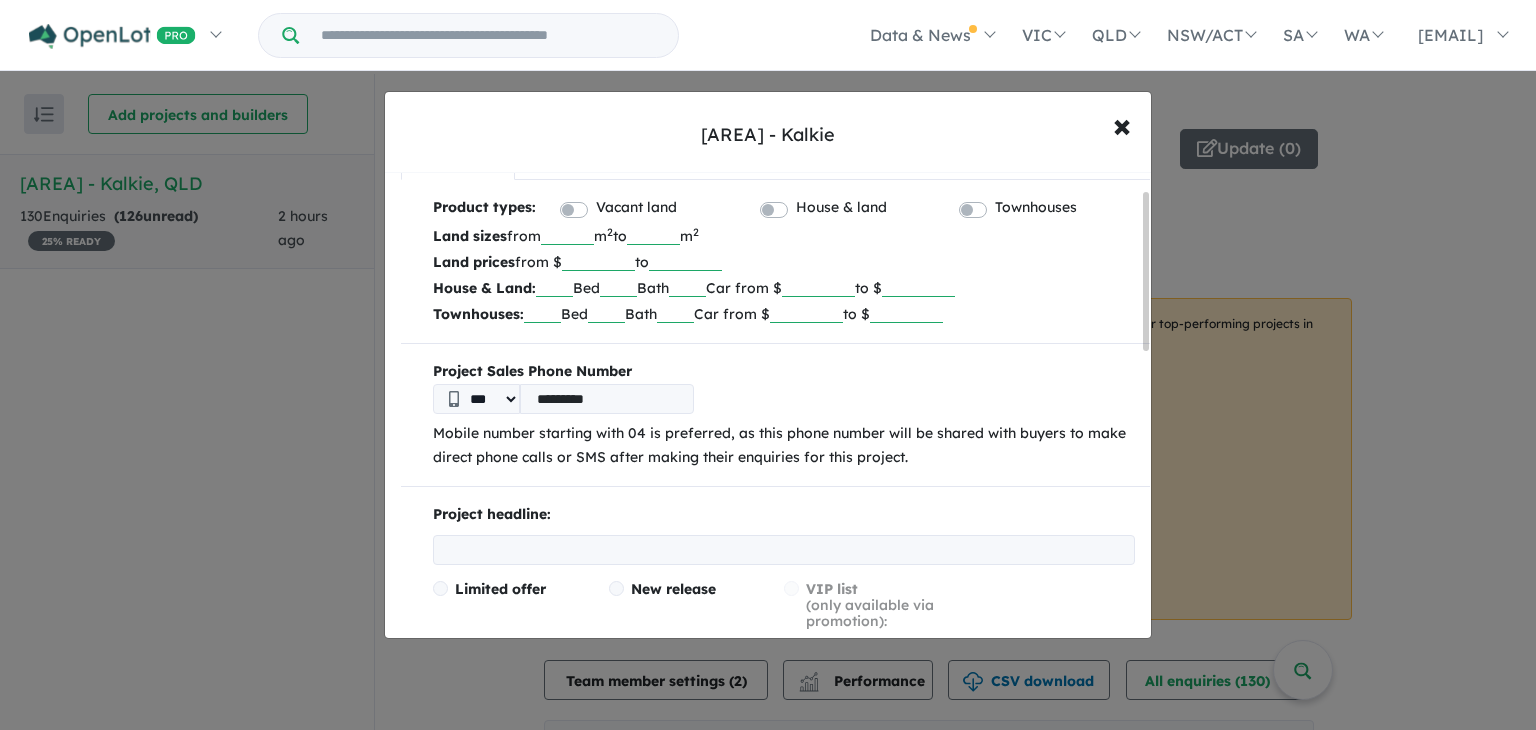 type on "*********" 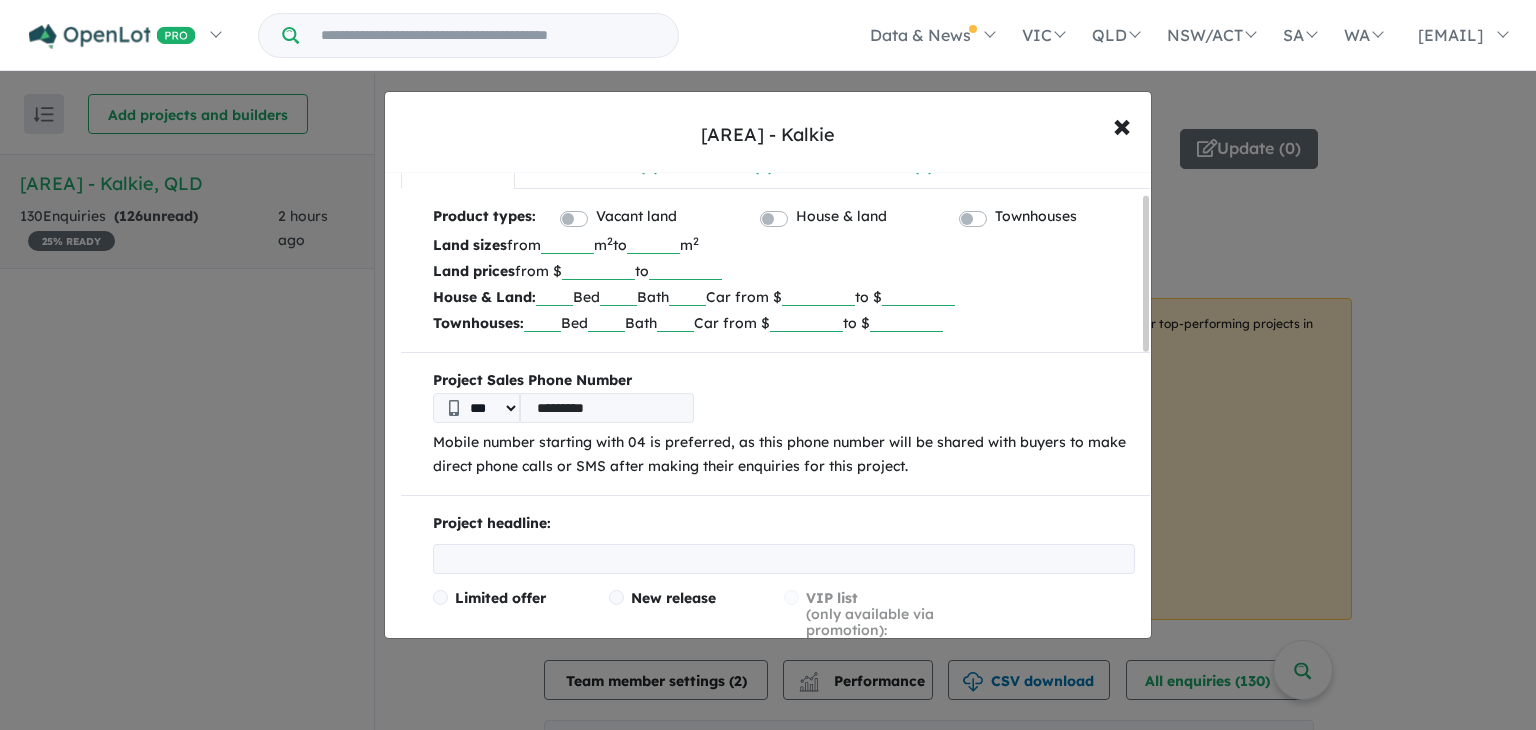 scroll, scrollTop: 142, scrollLeft: 0, axis: vertical 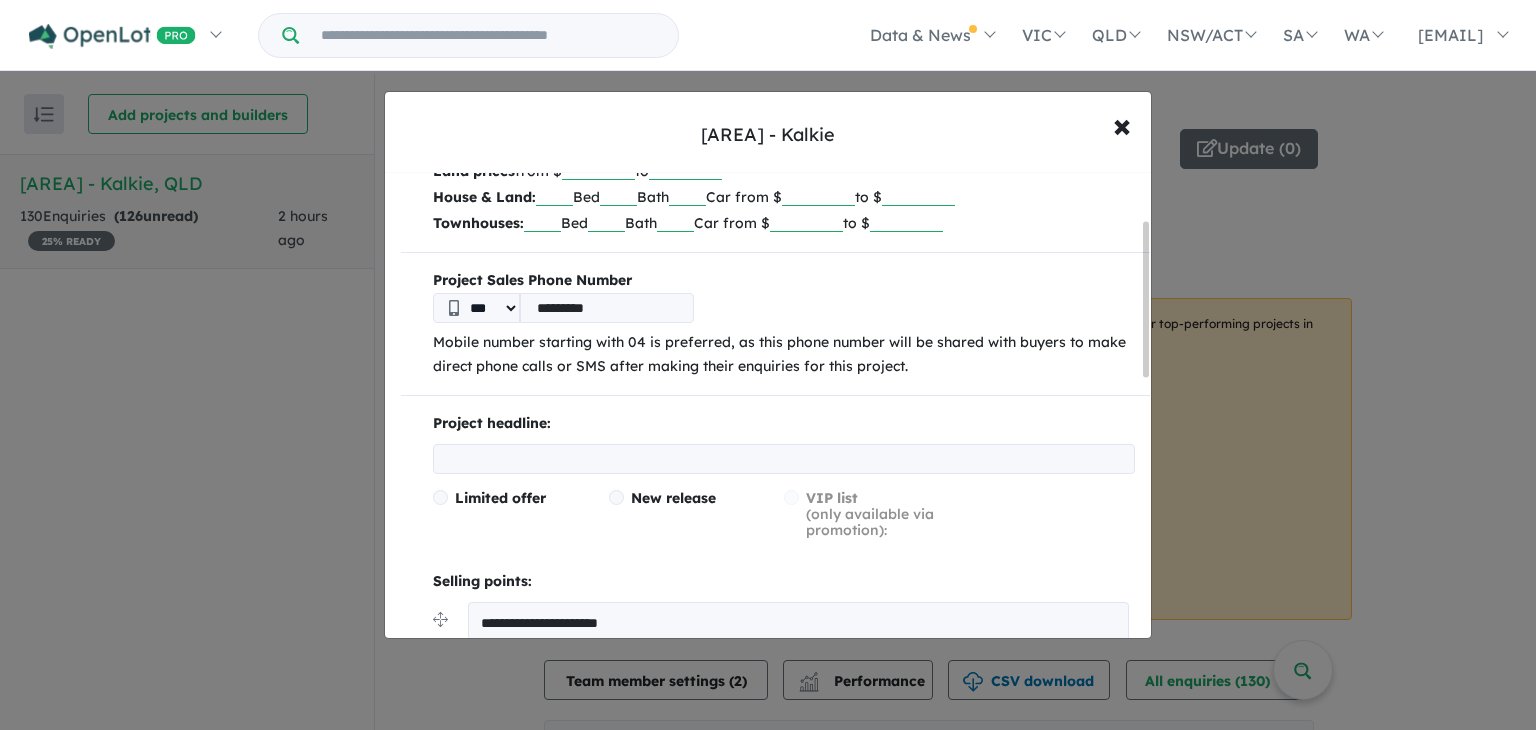 click at bounding box center (784, 459) 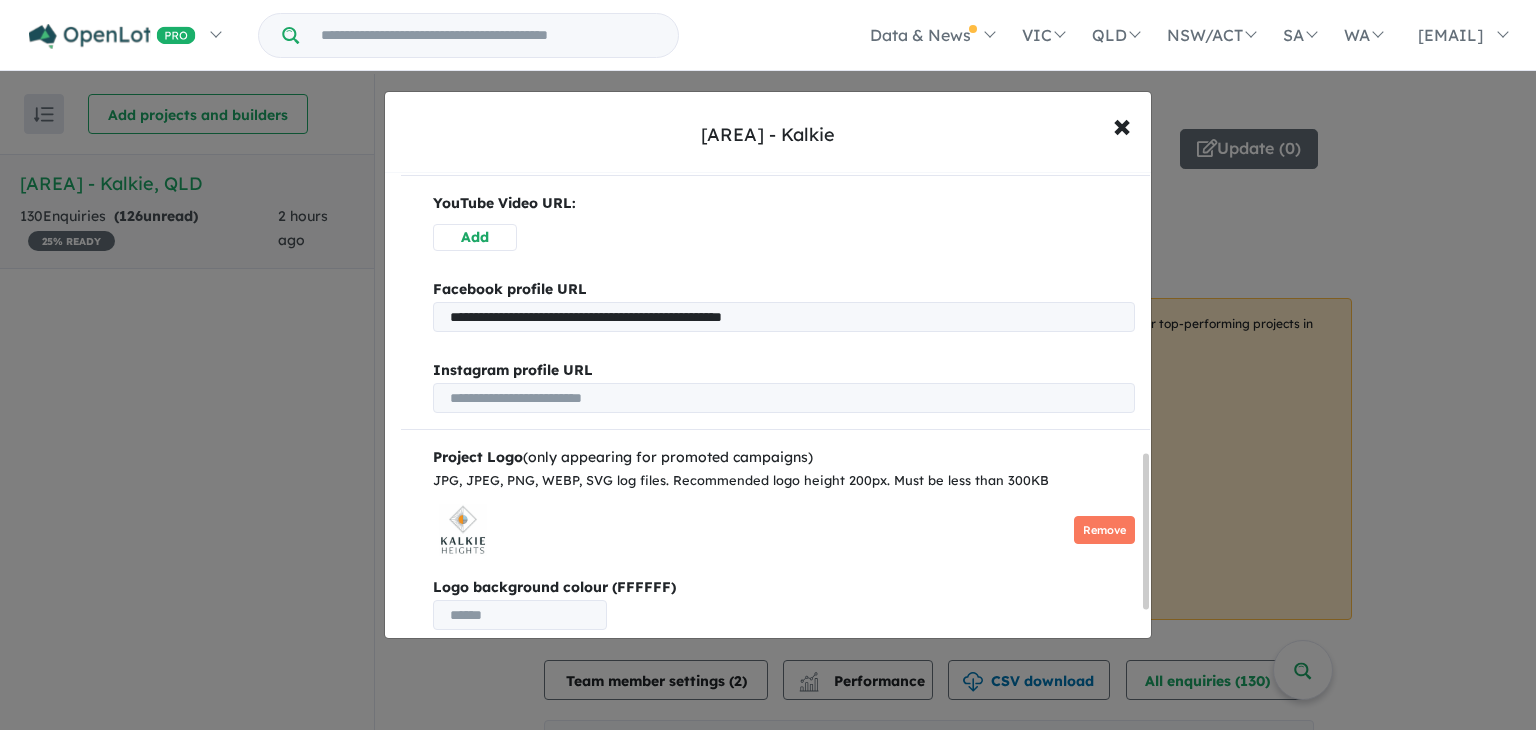 scroll, scrollTop: 932, scrollLeft: 0, axis: vertical 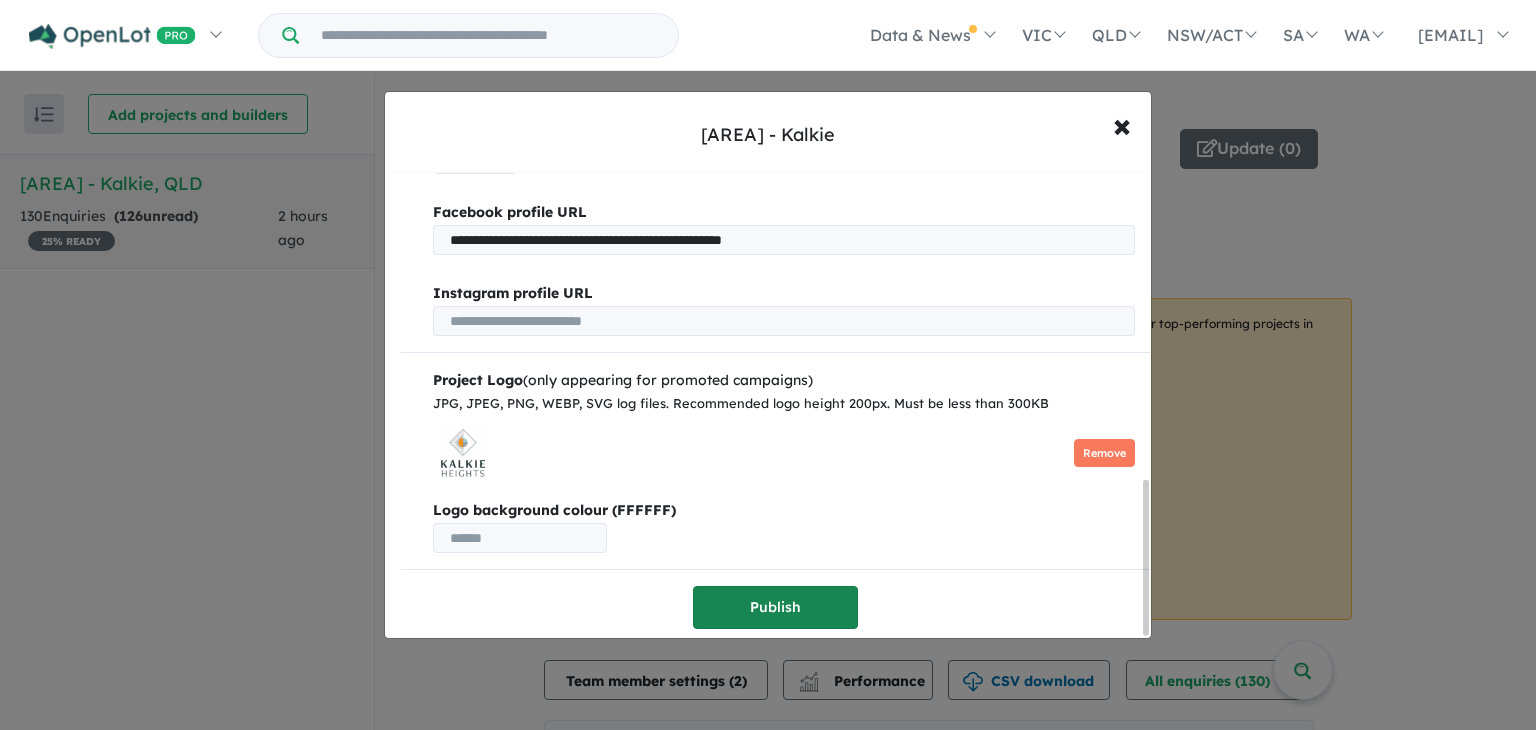 type on "**********" 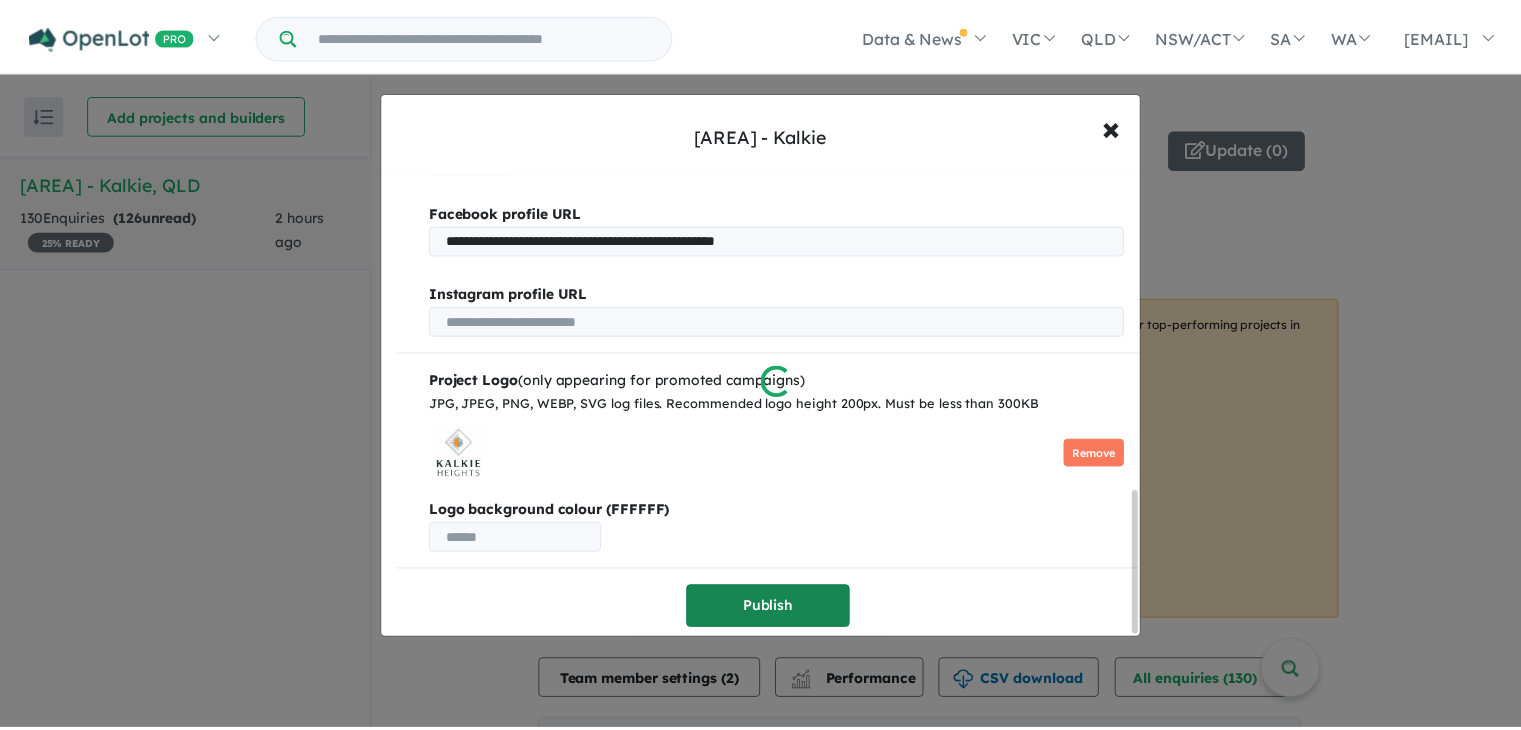 scroll, scrollTop: 0, scrollLeft: 0, axis: both 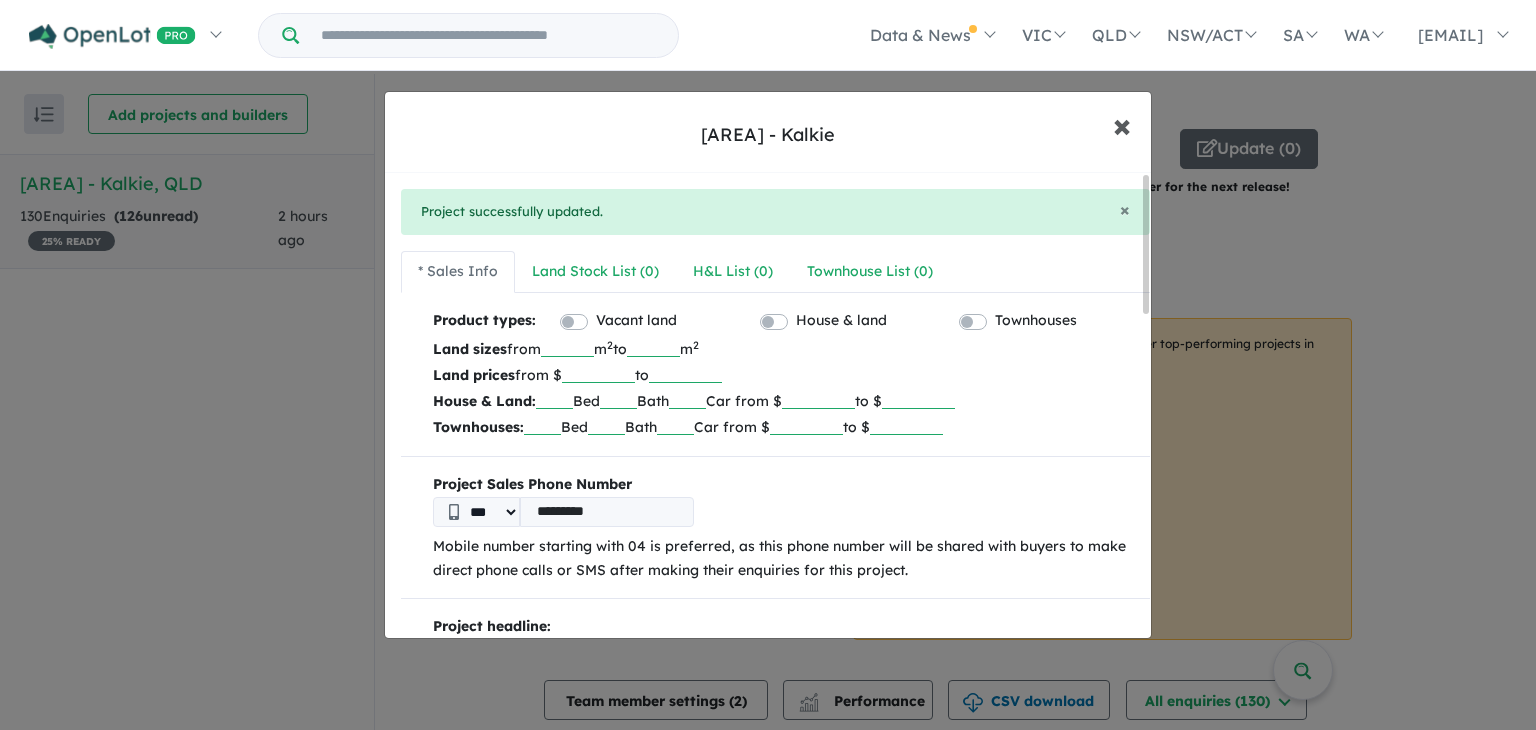 click on "×" at bounding box center (1122, 124) 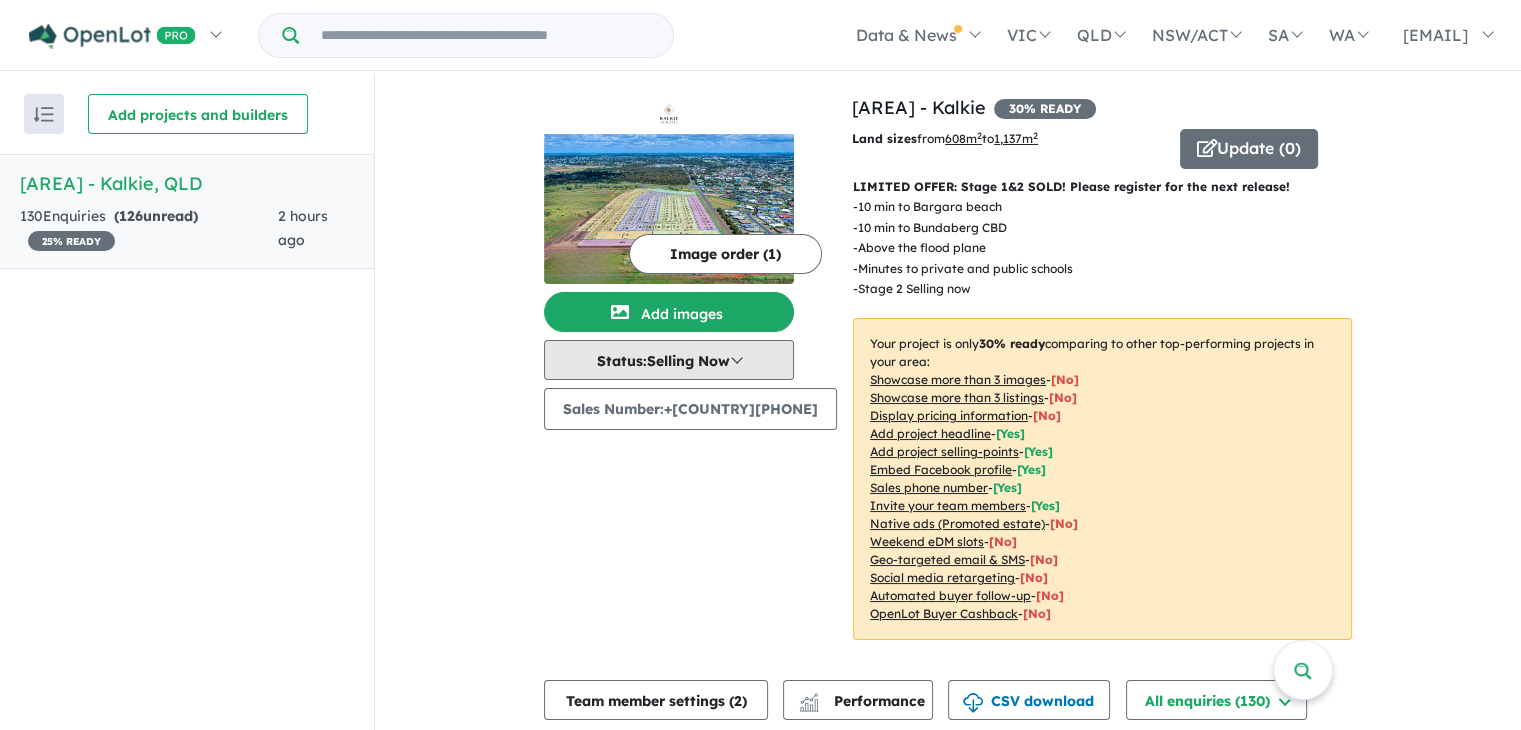 click on "Status:  Selling Now" at bounding box center (669, 360) 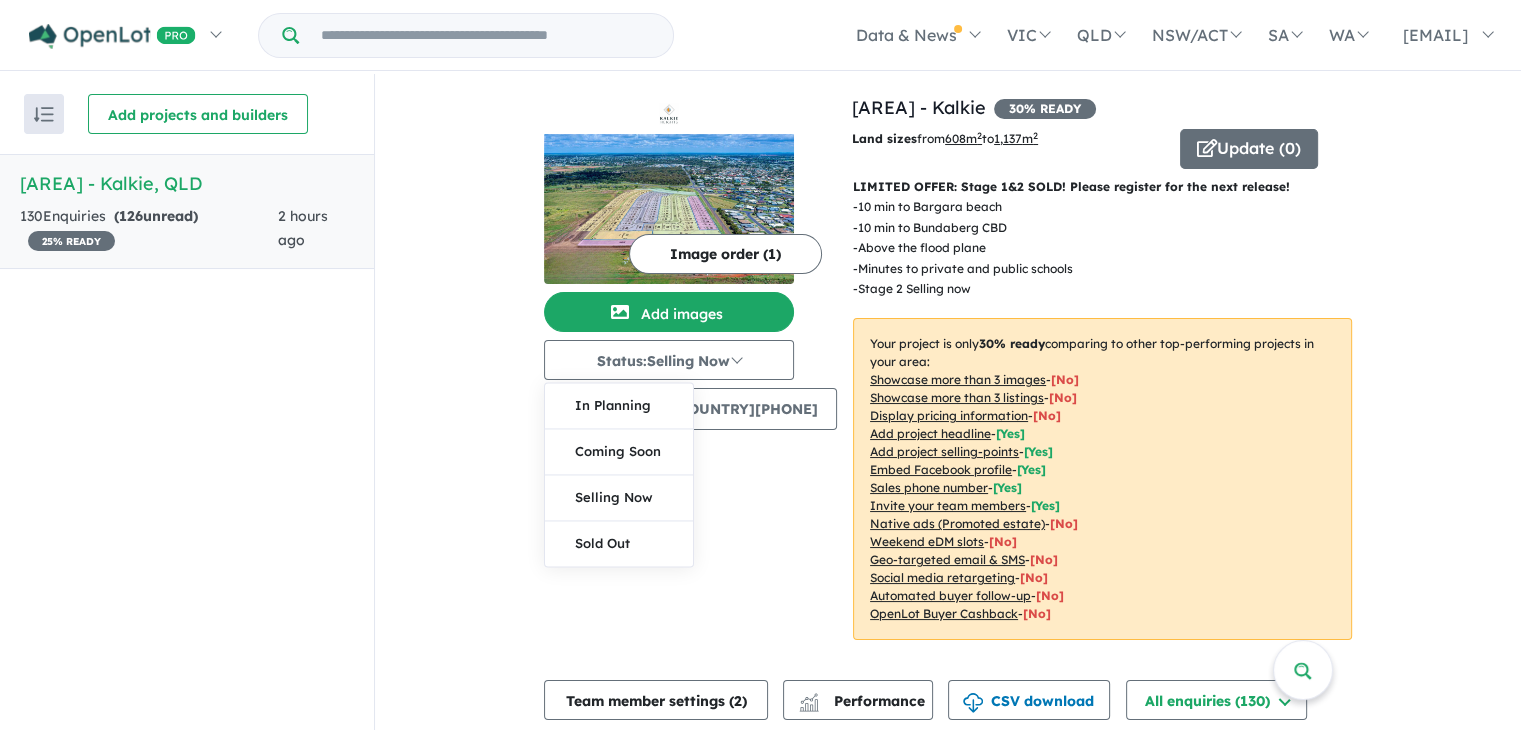 click on "View  all  projects in your account Kalkie Heights Estate - Kalkie 30 % READY Land sizes  from   608 m 2  to  1,137 m 2 Update ( 0 ) LIMITED OFFER: Stage 1&2 SOLD! Please register for the next release! -  10 min to Bargara beach -  10 min to Bundaberg CBD -  Above the flood plane -  Minutes to private and public schools -  Stage 2 Selling now Your project is only  30 % ready  comparing to other top-performing projects in your area: Showcase more than 3 images  -  [ No ] Showcase more than 3 listings  -  [ No ] Display pricing information  -  [ No ] Add project headline  -  [ Yes ] Add project selling-points  -  [ Yes ] Embed Facebook profile  -  [ Yes ] Sales phone number  -  [ Yes ] Invite your team members  -  [ Yes ] Native ads (Promoted estate)  -  [No] Weekend eDM slots  -  [No] Geo-targeted email & SMS  -  [No] Social media retargeting  -  [No] Automated buyer follow-up  -  [No] OpenLot Buyer Cashback  -  [No] 130  Enquir ies ( 126  unread) 30 % READY 2 hours ago Image order ( 1 ) Add images Status:  m" at bounding box center (948, 2122) 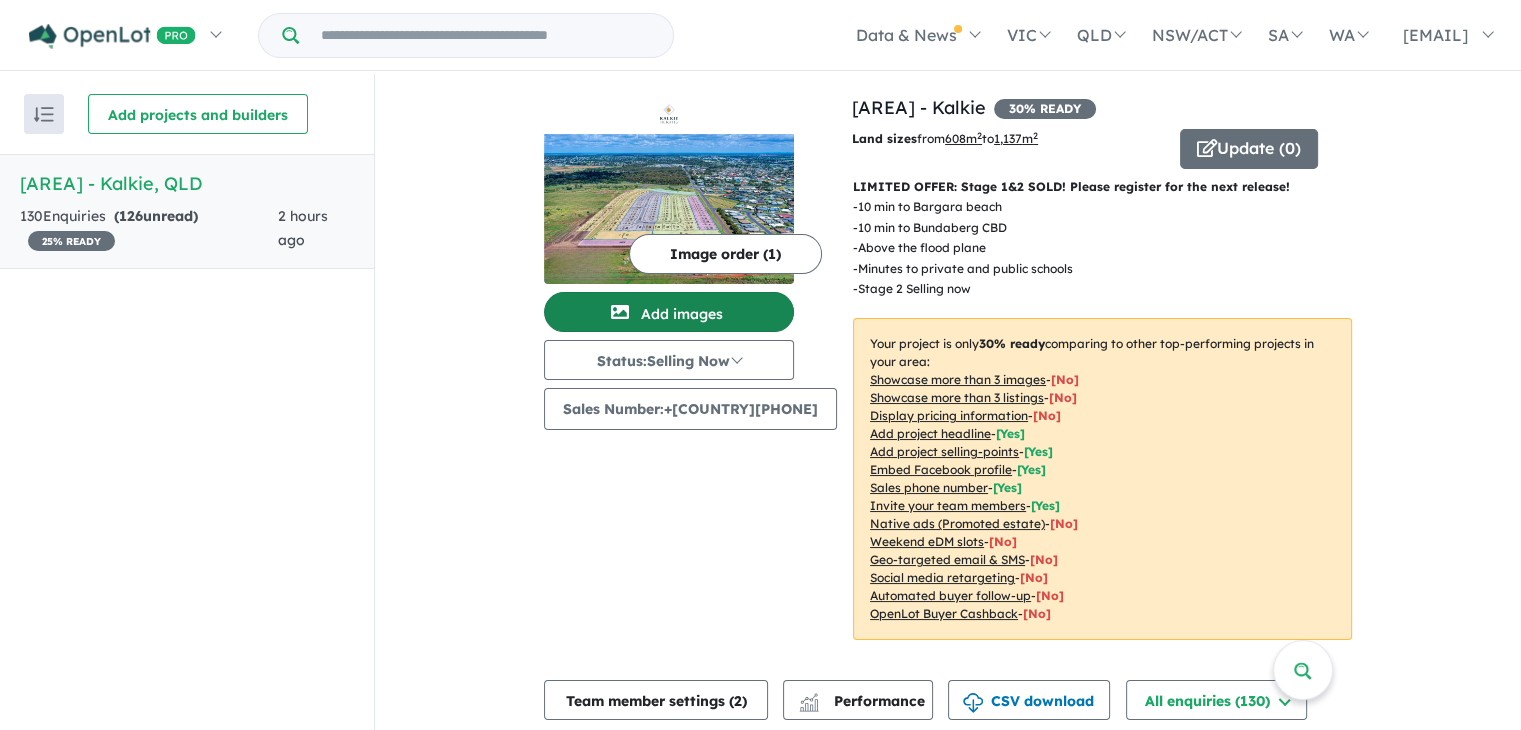 click on "Add images" at bounding box center (669, 312) 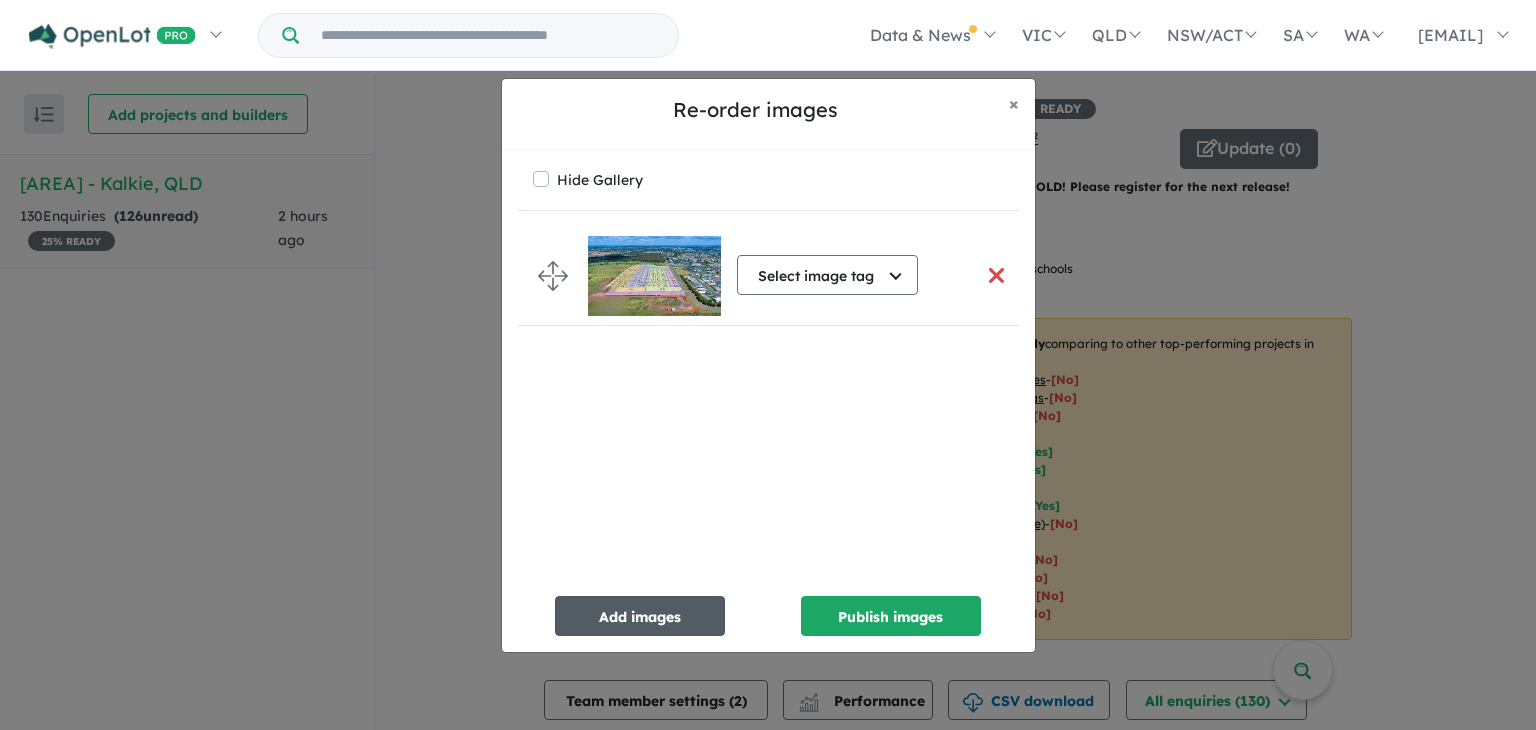 click on "Add images" at bounding box center [640, 616] 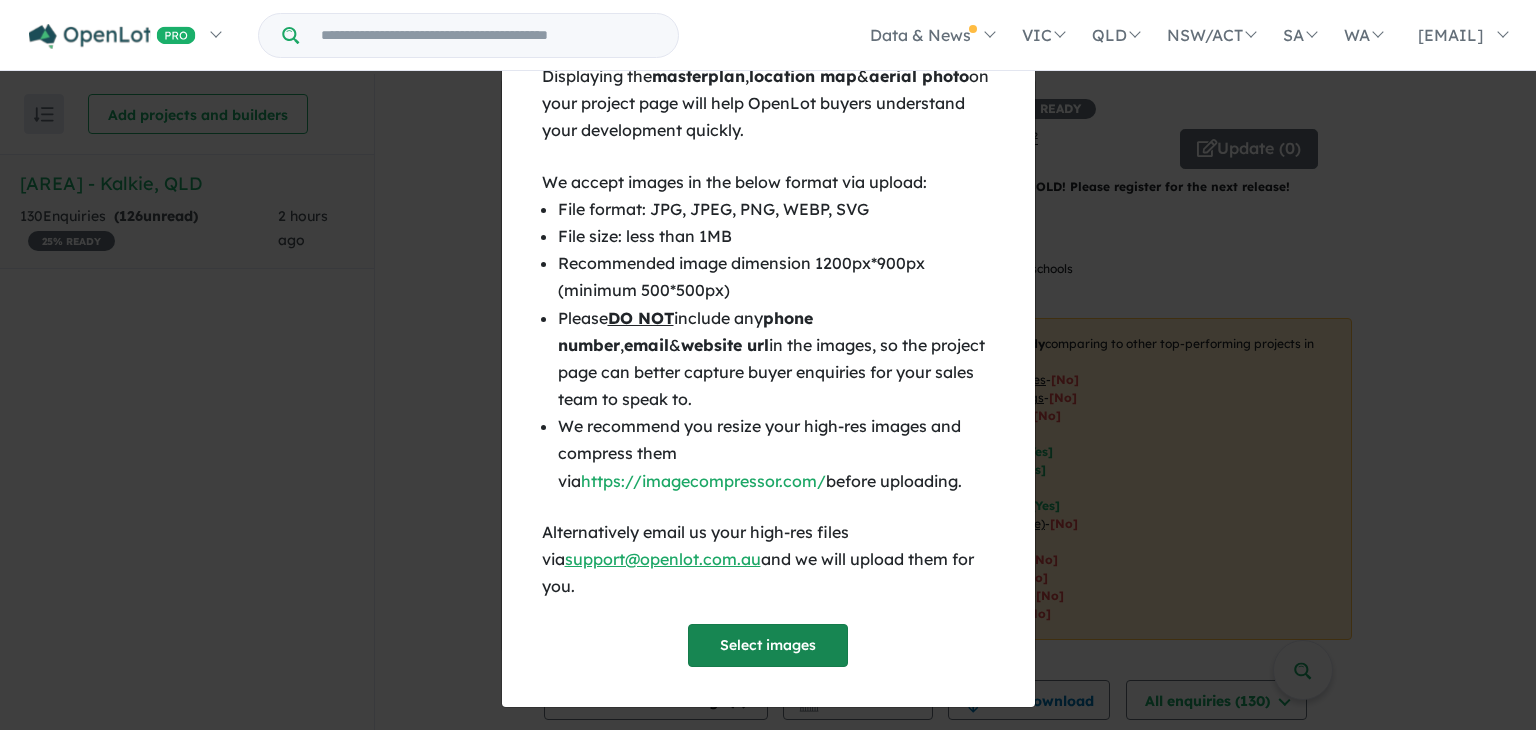 click on "Select images" at bounding box center [768, 645] 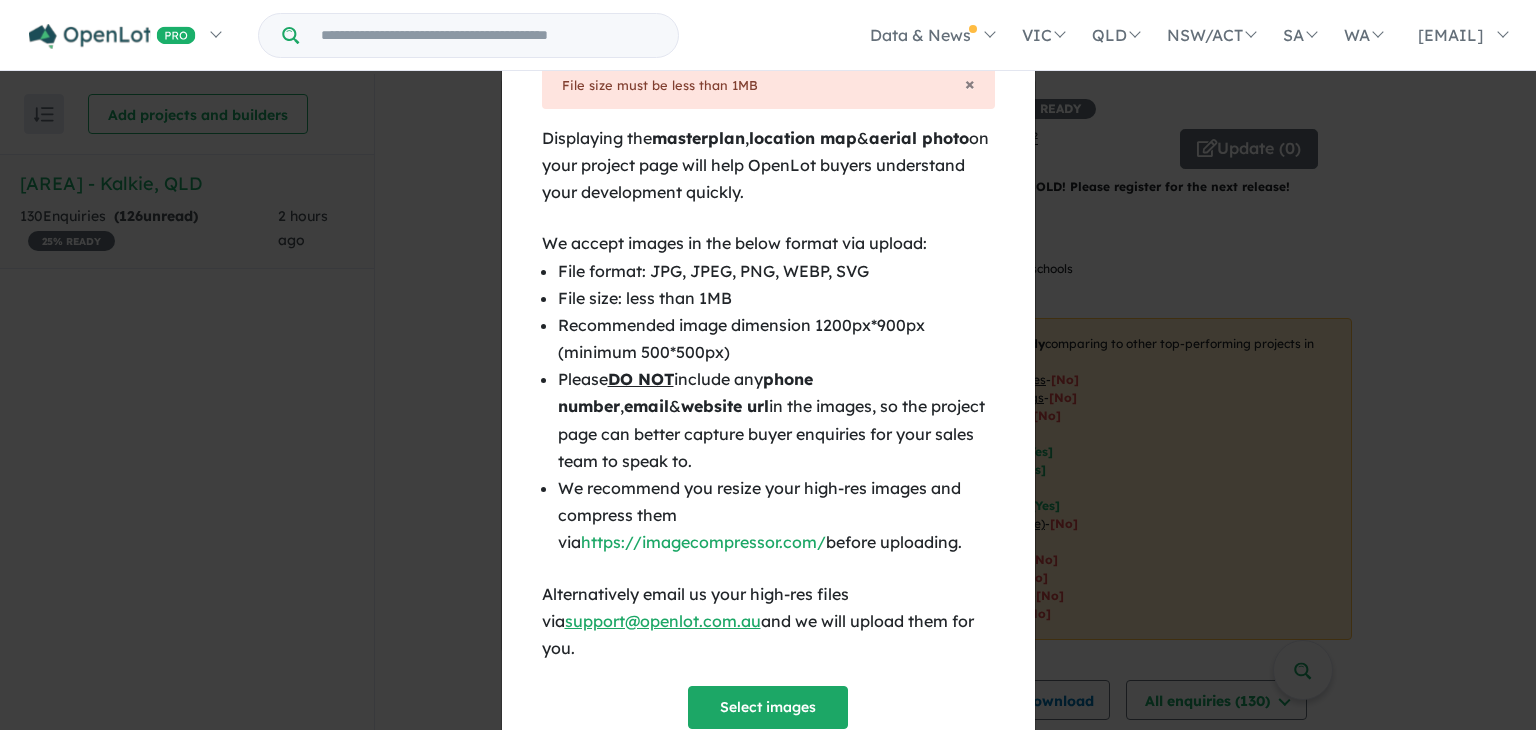 click on "× Close × File size must be less than 1MB Displaying the  masterplan ,  location map  &  aerial photo  on your project page will help OpenLot buyers understand your development quickly. We accept images in the below format via upload: File format: JPG, JPEG, PNG, WEBP, SVG File size: less than 1MB Recommended image dimension 1200px*900px (minimum 500*500px) Please  DO NOT  include any  phone number ,  email  &  website url  in the images, so the project page can better capture buyer enquiries for your sales team to speak to. We recommend you resize your high-res images and compress them via  https://imagecompressor.com/  before uploading. Alternatively email us your high-res files via  support@openlot.com.au  and we will upload them for you. Select images" at bounding box center [768, 365] 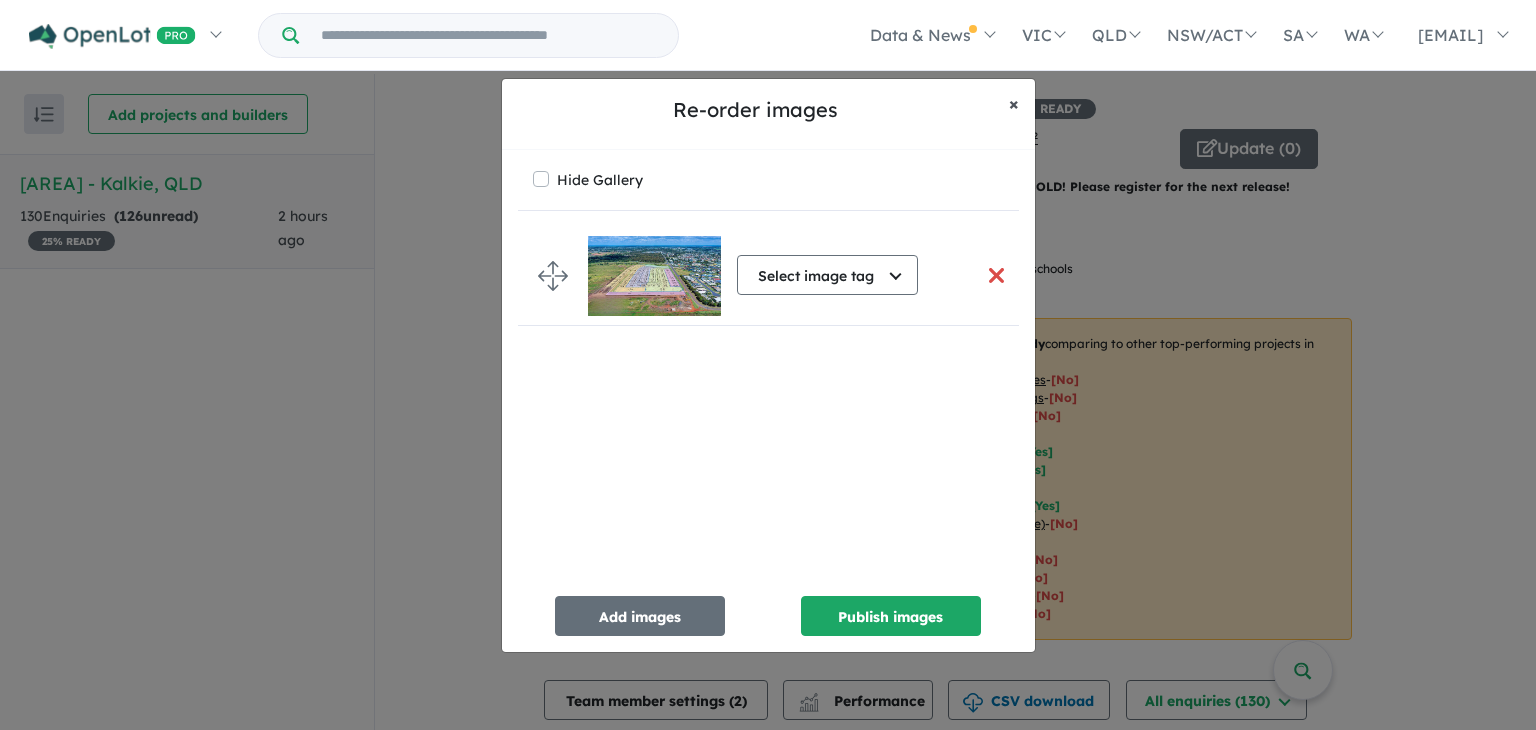 click on "× Close" at bounding box center (1014, 104) 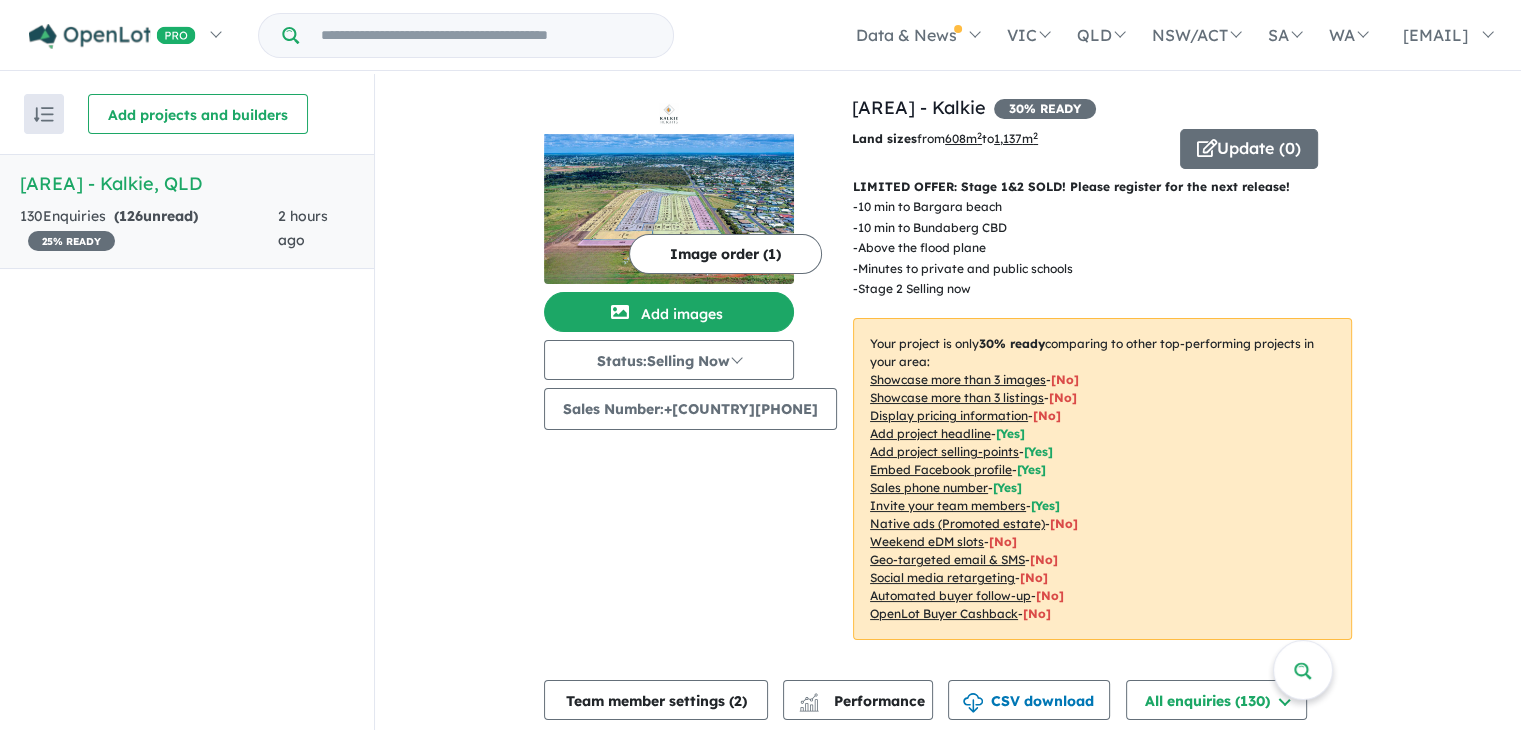 click on "LIMITED OFFER: Stage 1&2 SOLD! Please register for the next release!" at bounding box center [1102, 187] 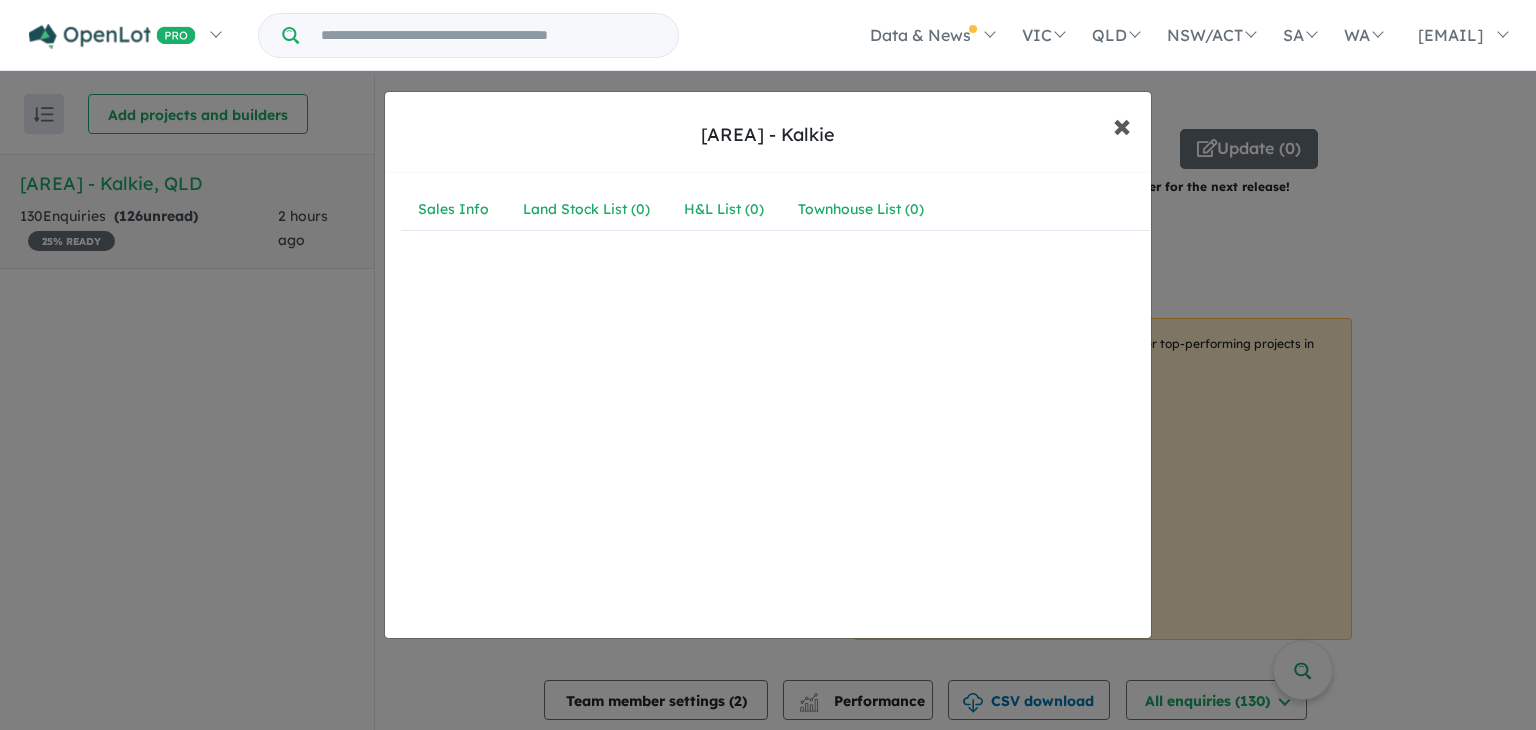 click on "×" at bounding box center (1122, 124) 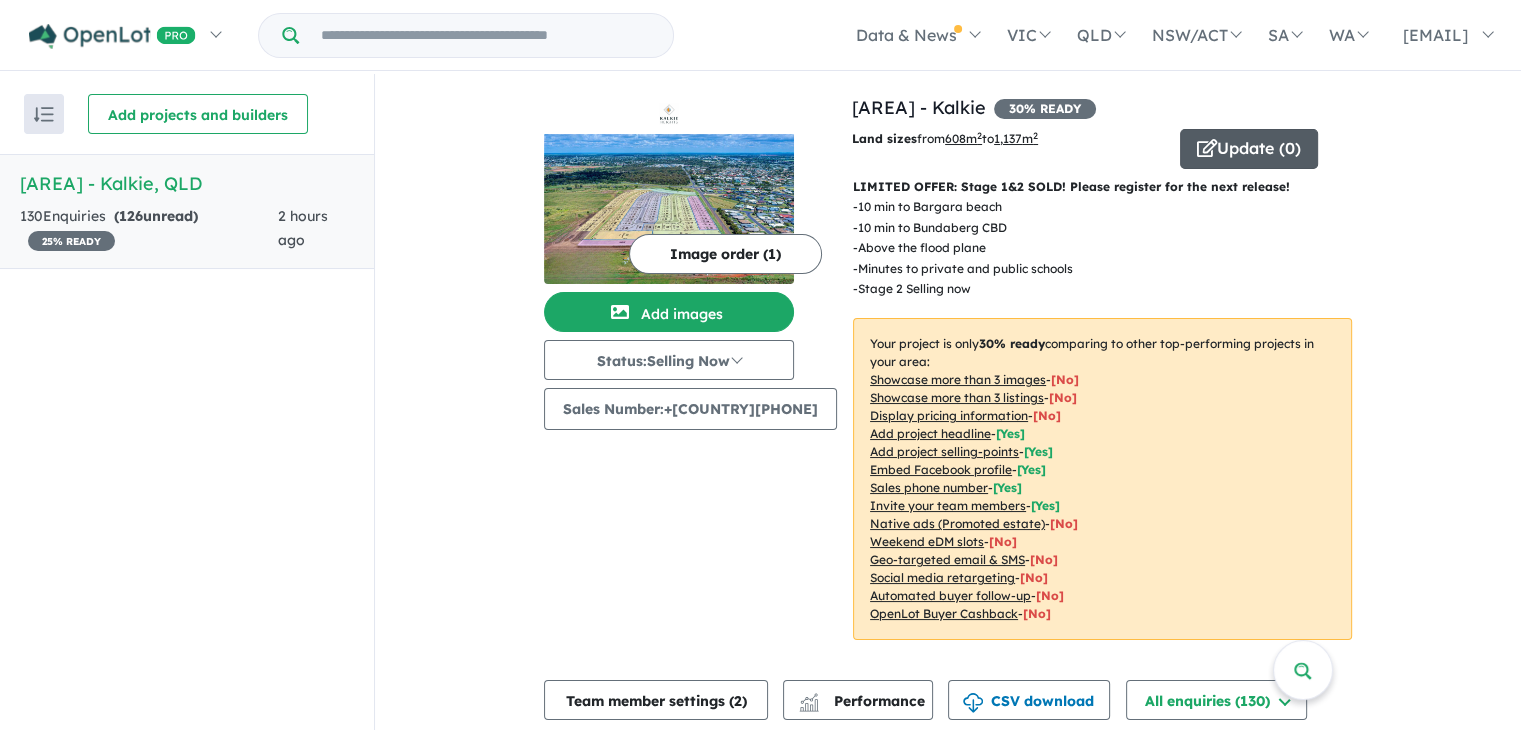click on "Update ( 0 )" at bounding box center [1249, 149] 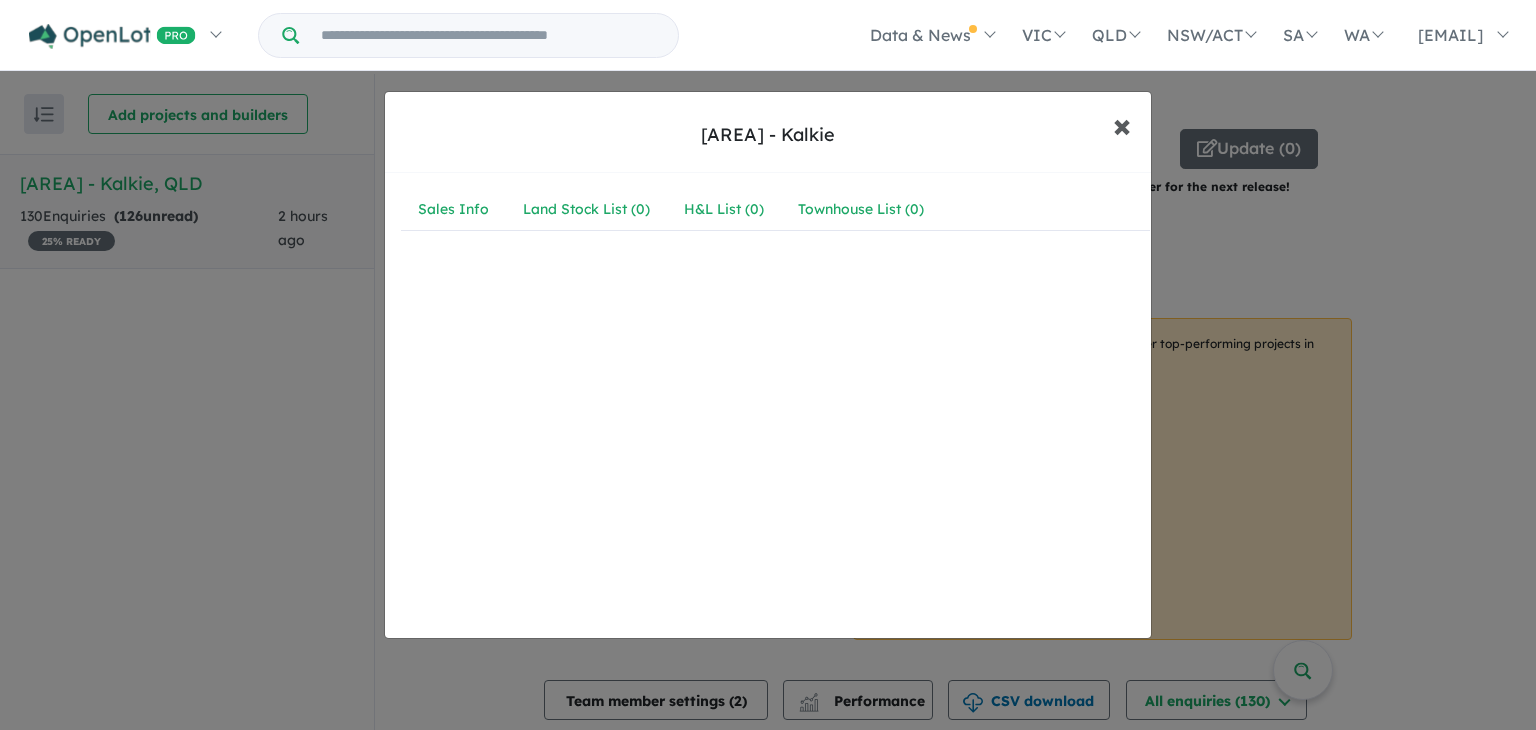 click on "×" at bounding box center [1122, 124] 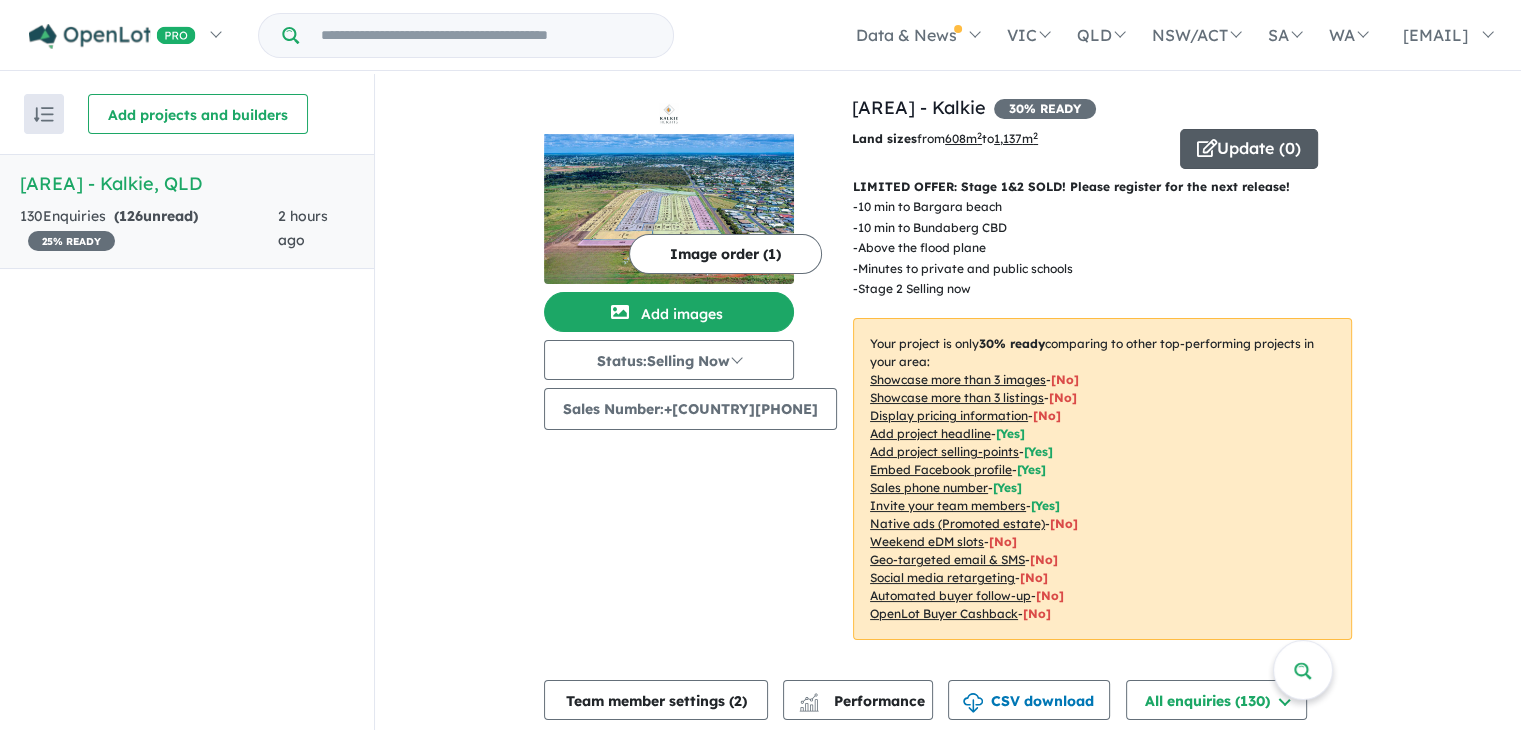 click on "Update ( 0 )" at bounding box center [1249, 149] 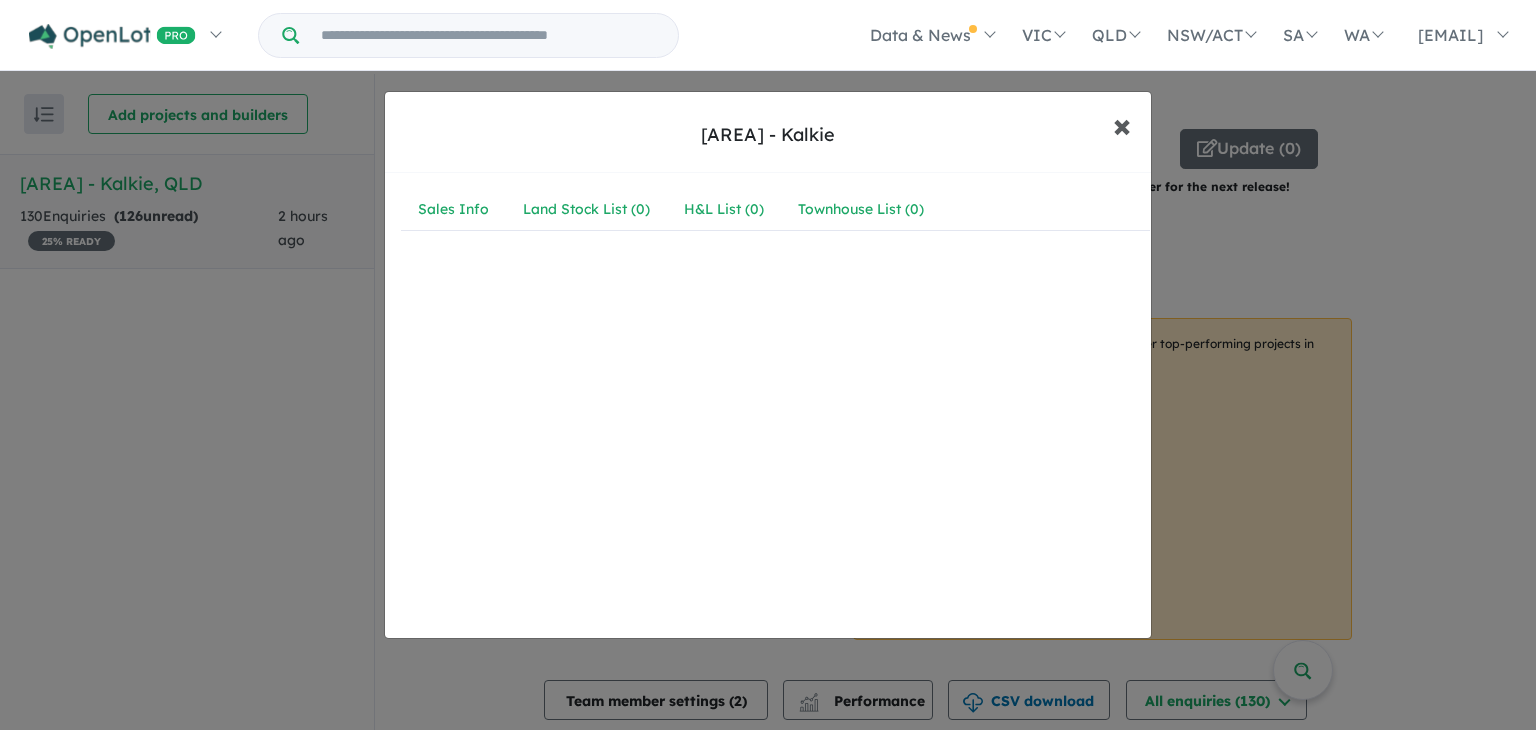 click on "×" at bounding box center [1122, 124] 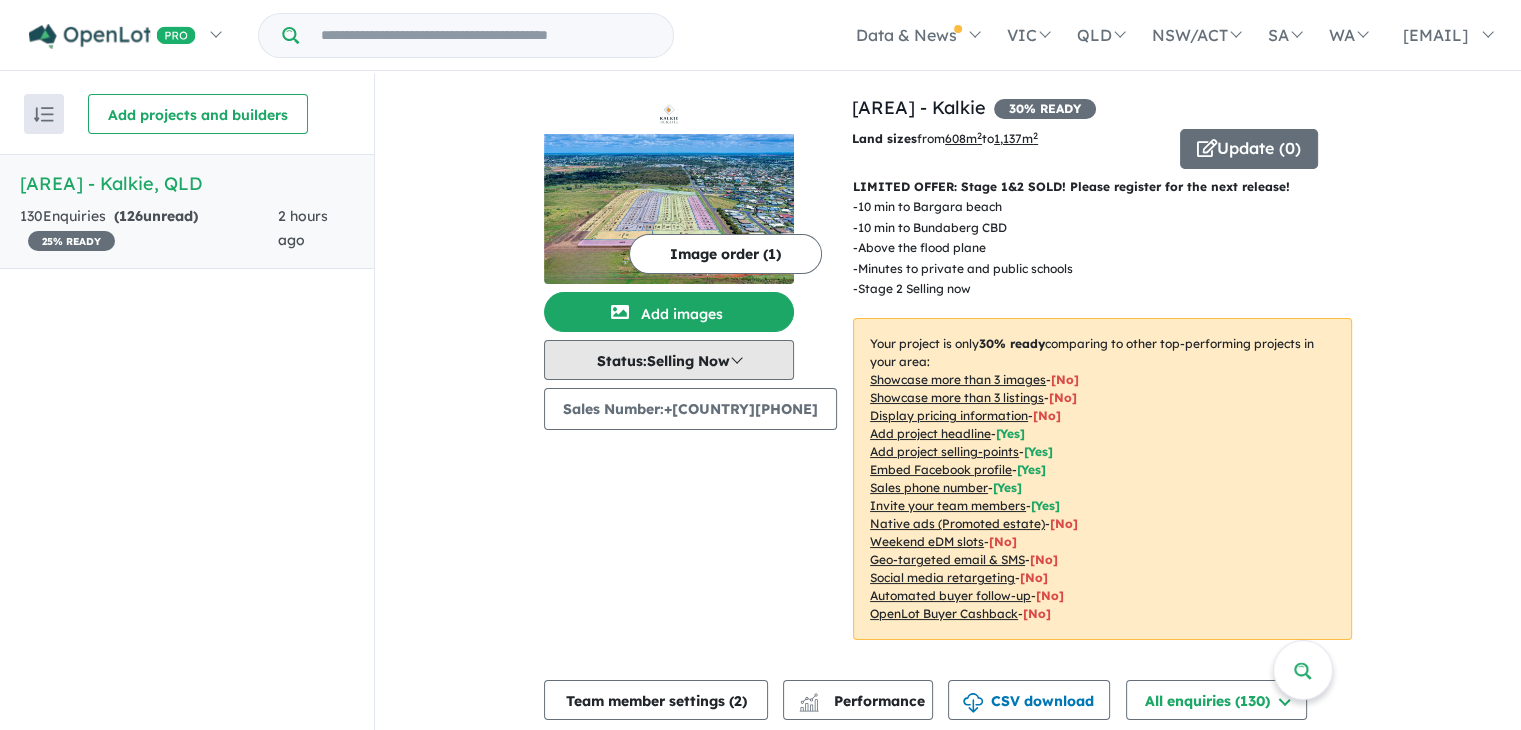 click on "Status:  Selling Now" at bounding box center [669, 360] 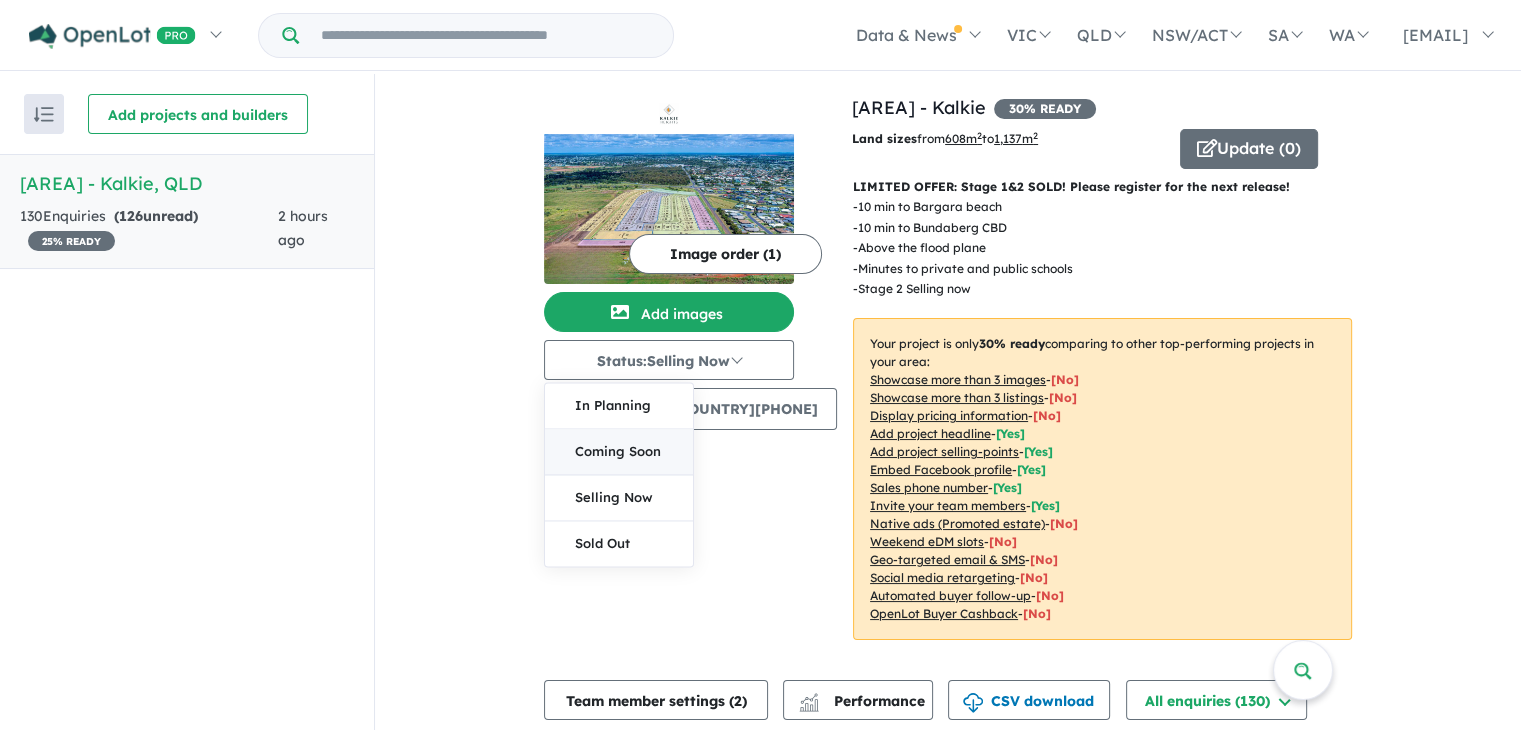 click on "Coming Soon" at bounding box center (619, 452) 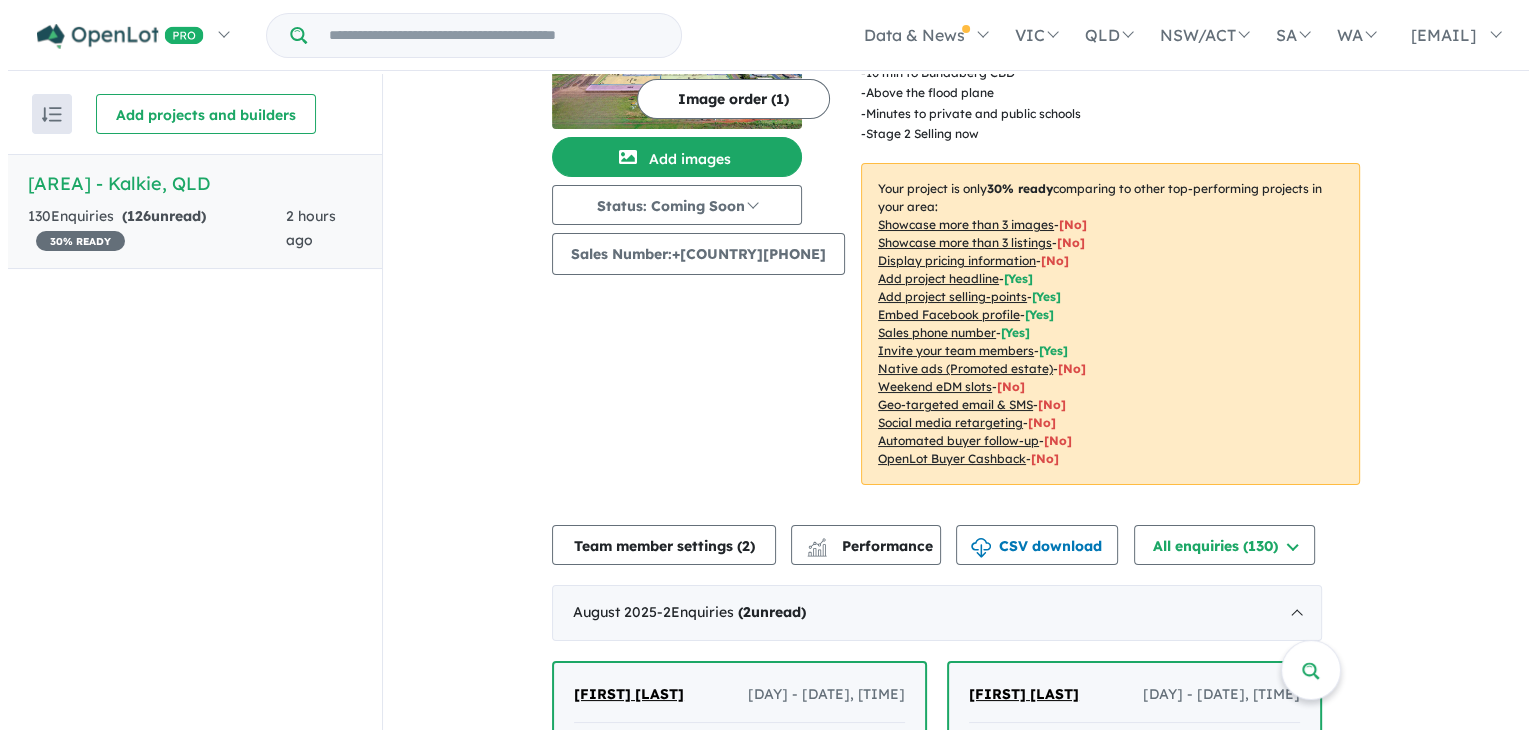 scroll, scrollTop: 0, scrollLeft: 0, axis: both 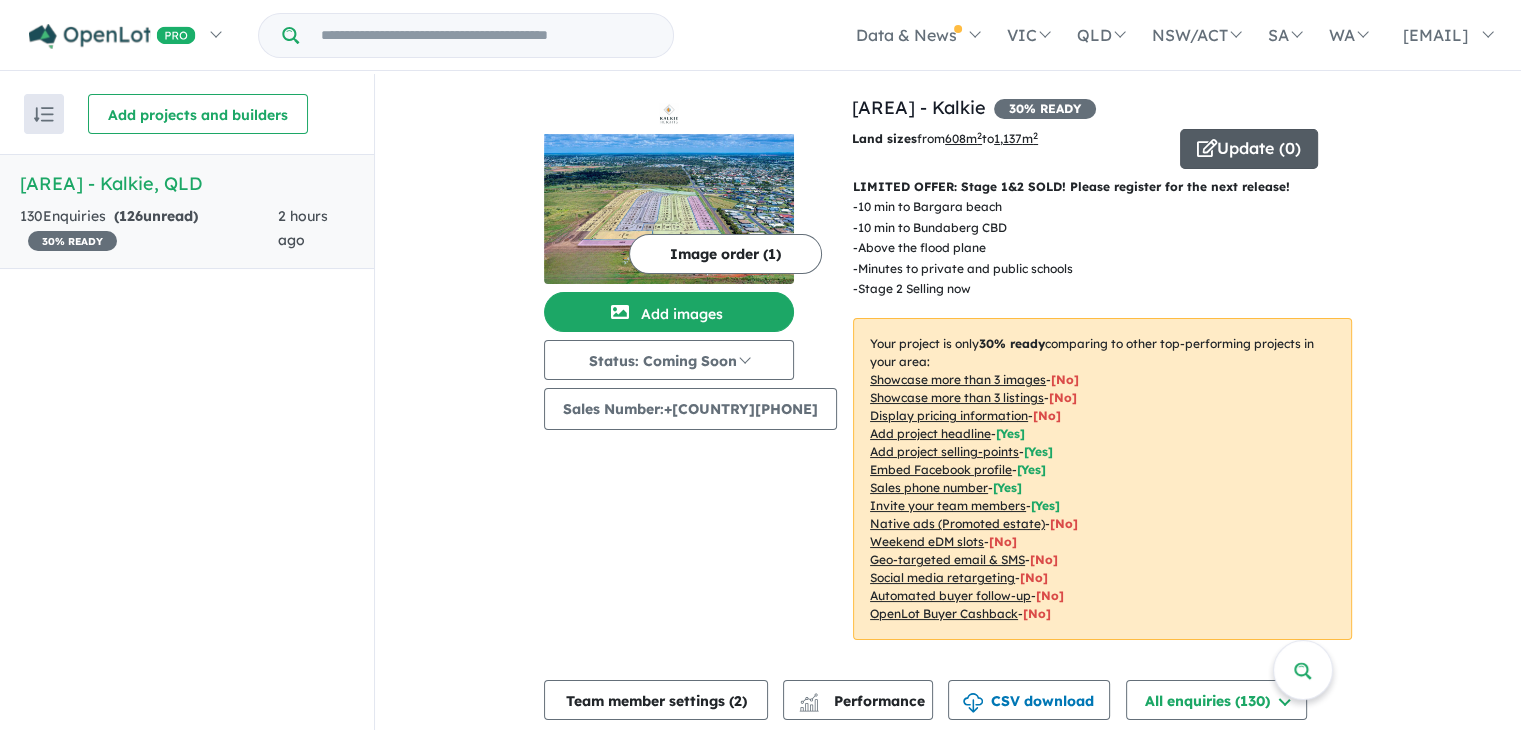 click on "Update ( 0 )" at bounding box center [1249, 149] 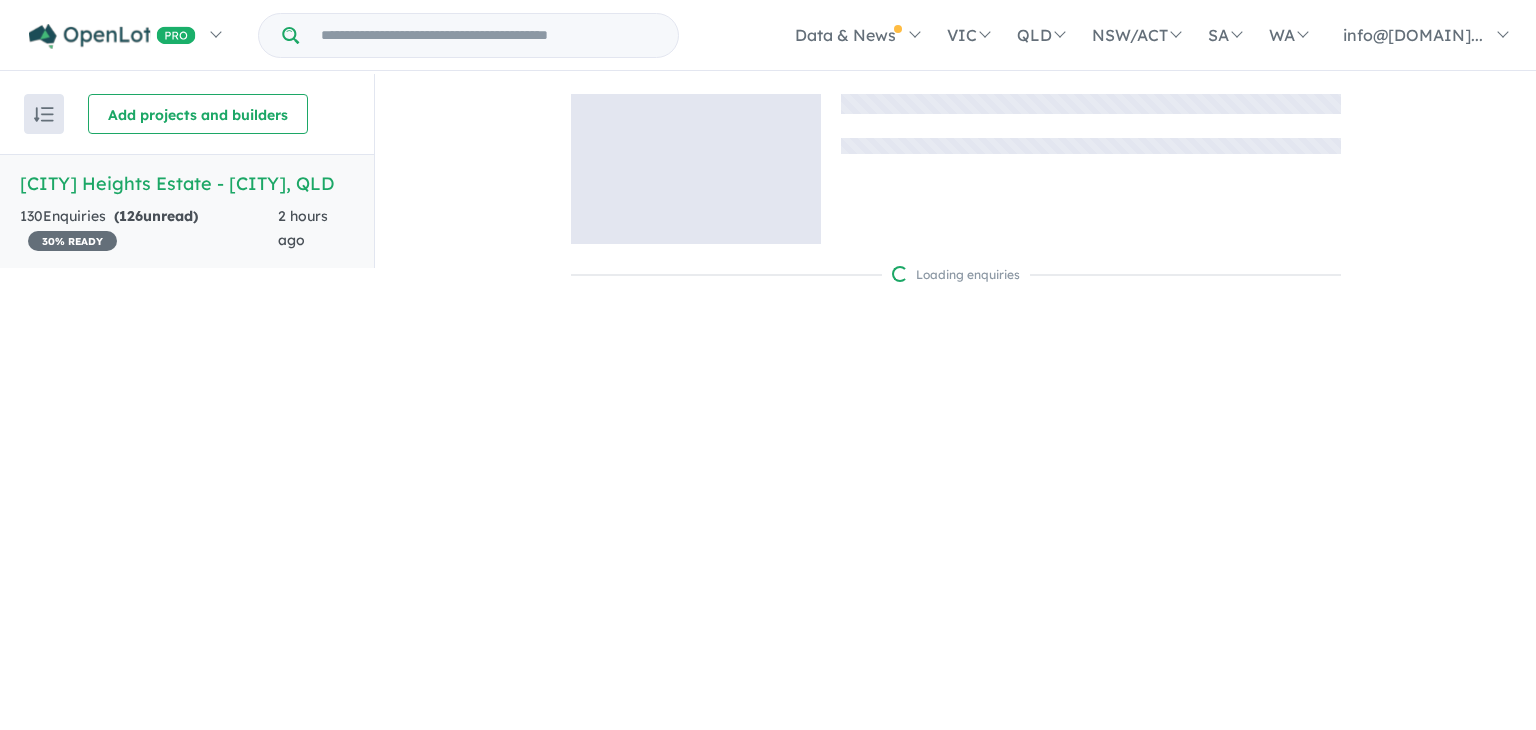 scroll, scrollTop: 0, scrollLeft: 0, axis: both 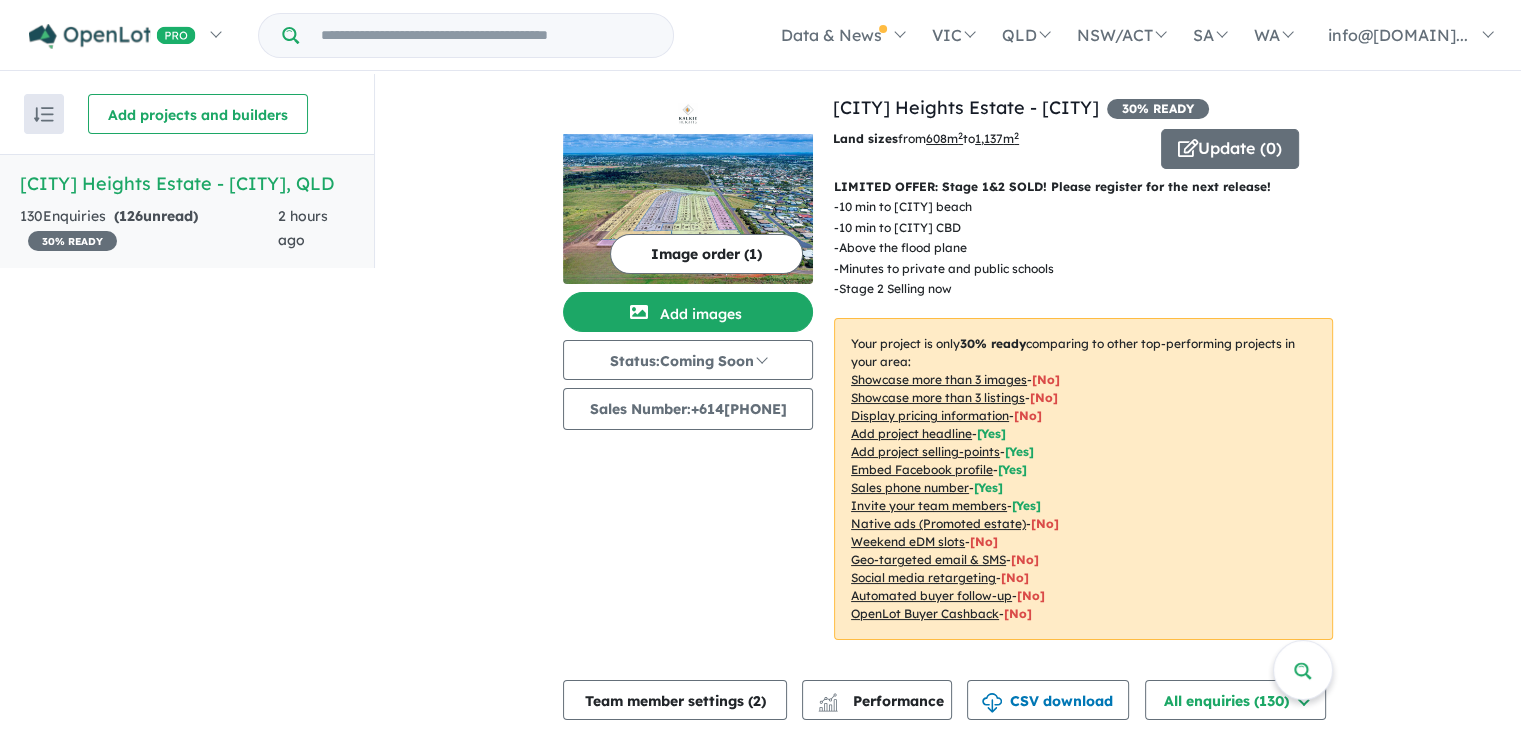 click on "View  all  projects in your account [CITY] Heights Estate - [CITY] 30 % READY Land sizes  from   608 m 2  to  1,137 m 2 Update ( 0 ) LIMITED OFFER: Stage 1&2 SOLD! Please register for the next release! -  10 min to [CITY] beach -  10 min to [CITY] CBD -  Above the flood plane -  Minutes to private and public schools -  Stage 2 Selling now Your project is only  30 % ready  comparing to other top-performing projects in your area: Showcase more than 3 images  -  [ No ] Showcase more than 3 listings  -  [ No ] Display pricing information  -  [ No ] Add project headline  -  [ Yes ] Add project selling-points  -  [ Yes ] Embed Facebook profile  -  [ Yes ] Sales phone number  -  [ Yes ] Invite your team members  -  [ Yes ] Native ads (Promoted estate)  -  [No] Weekend eDM slots  -  [No] Geo-targeted email & SMS  -  [No] Social media retargeting  -  [No] Automated buyer follow-up  -  [No] OpenLot Buyer Cashback  -  [No] 130  Enquiries ( 126  unread) 30 % READY 2 hours ago" at bounding box center [1083, 379] 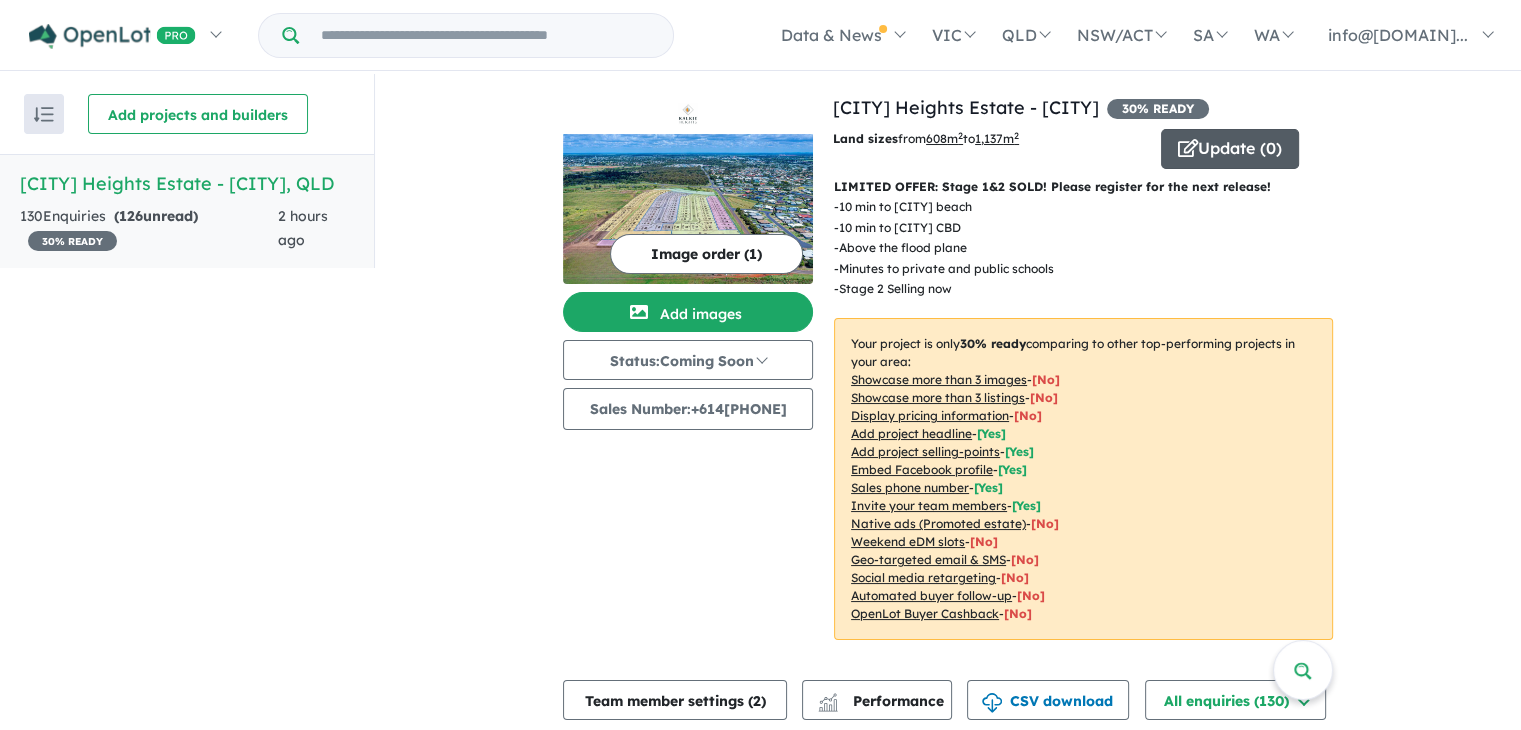 click on "Update ( 0 )" at bounding box center (1230, 149) 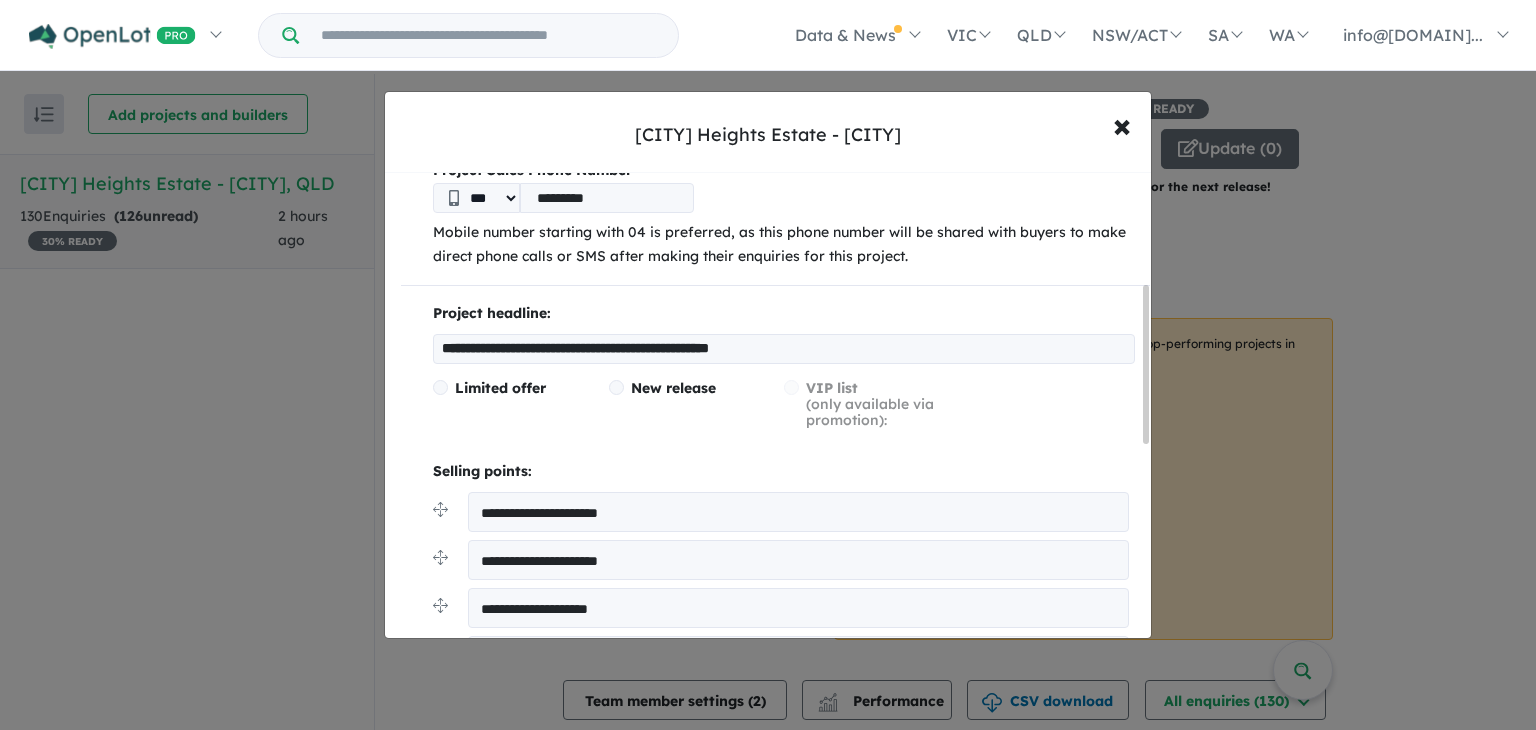 scroll, scrollTop: 408, scrollLeft: 0, axis: vertical 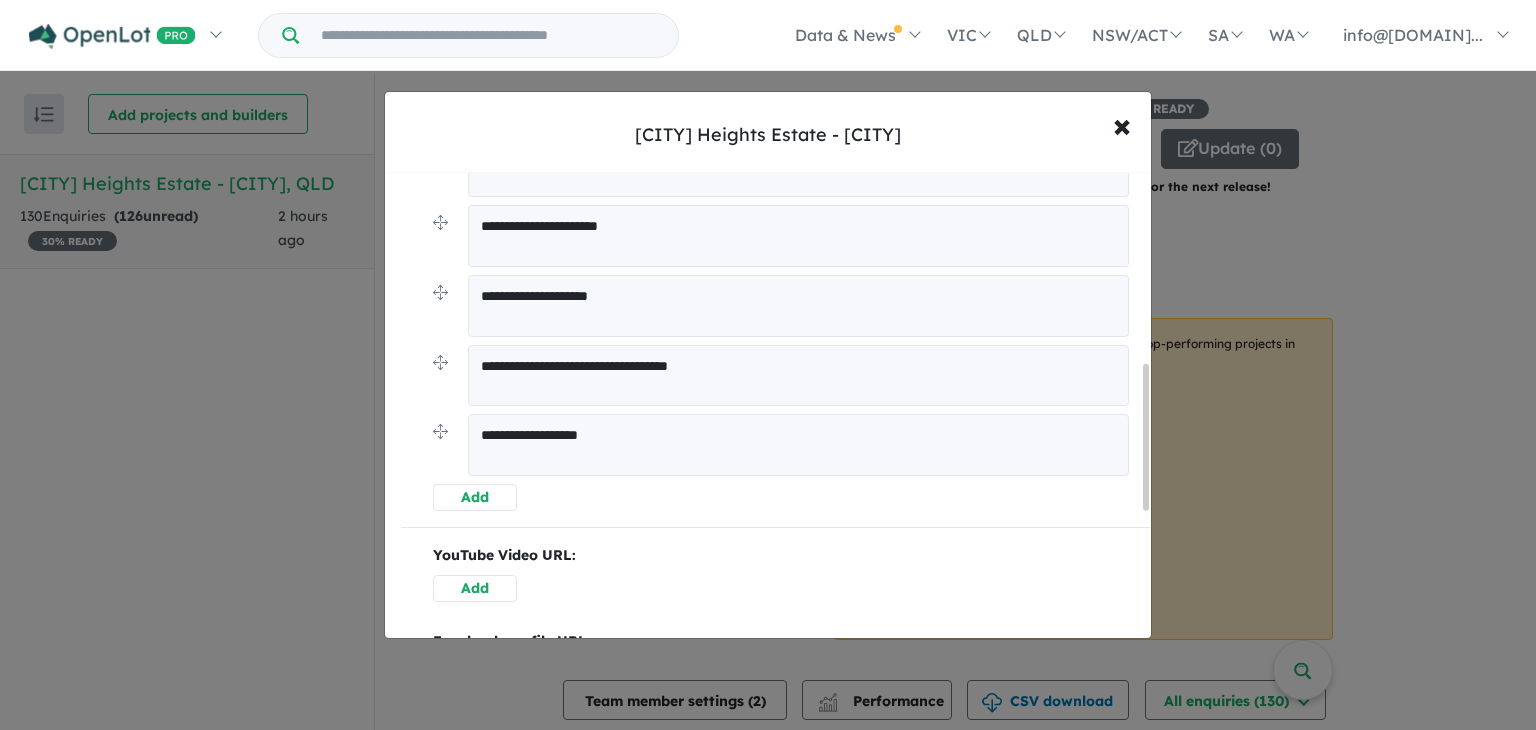 click on "**********" at bounding box center [798, 445] 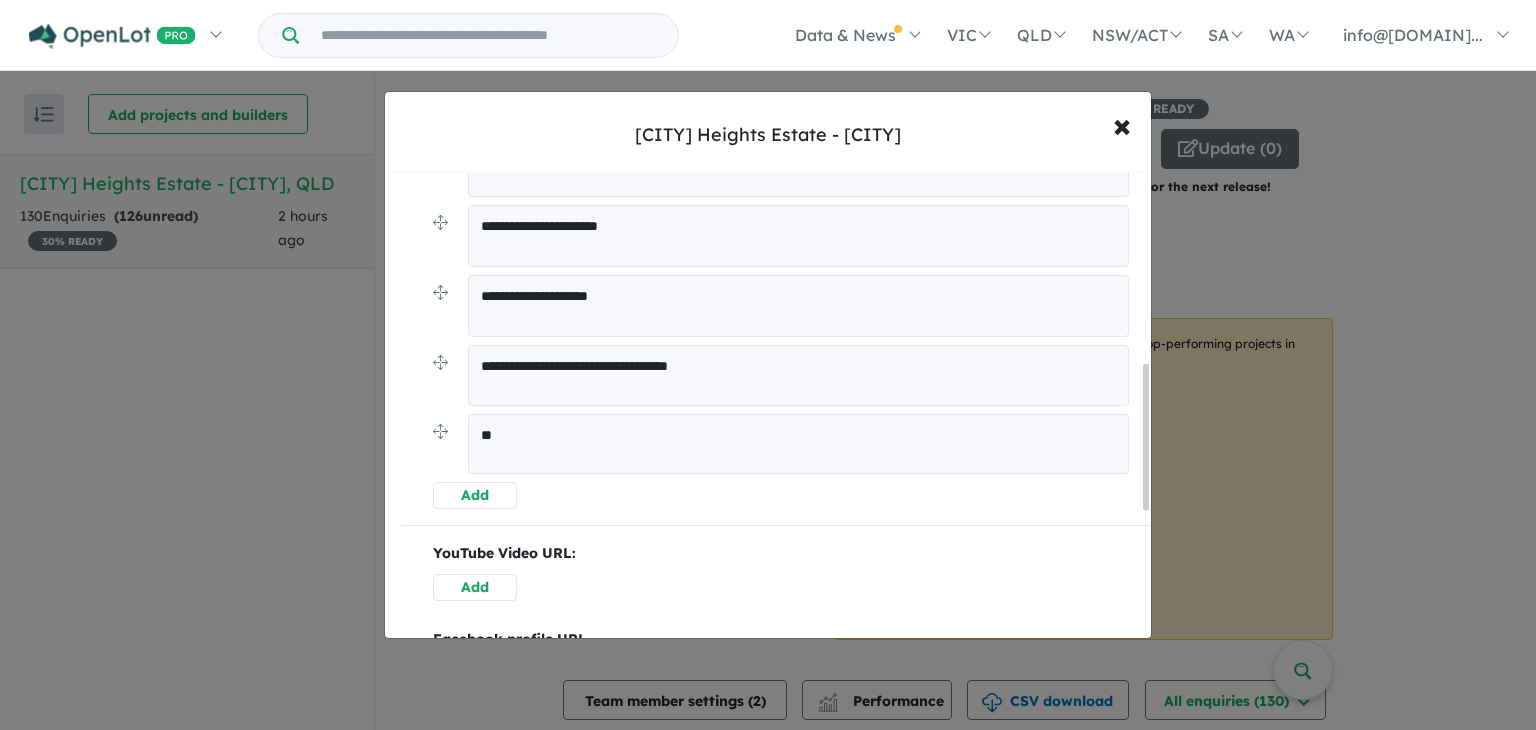 type on "*" 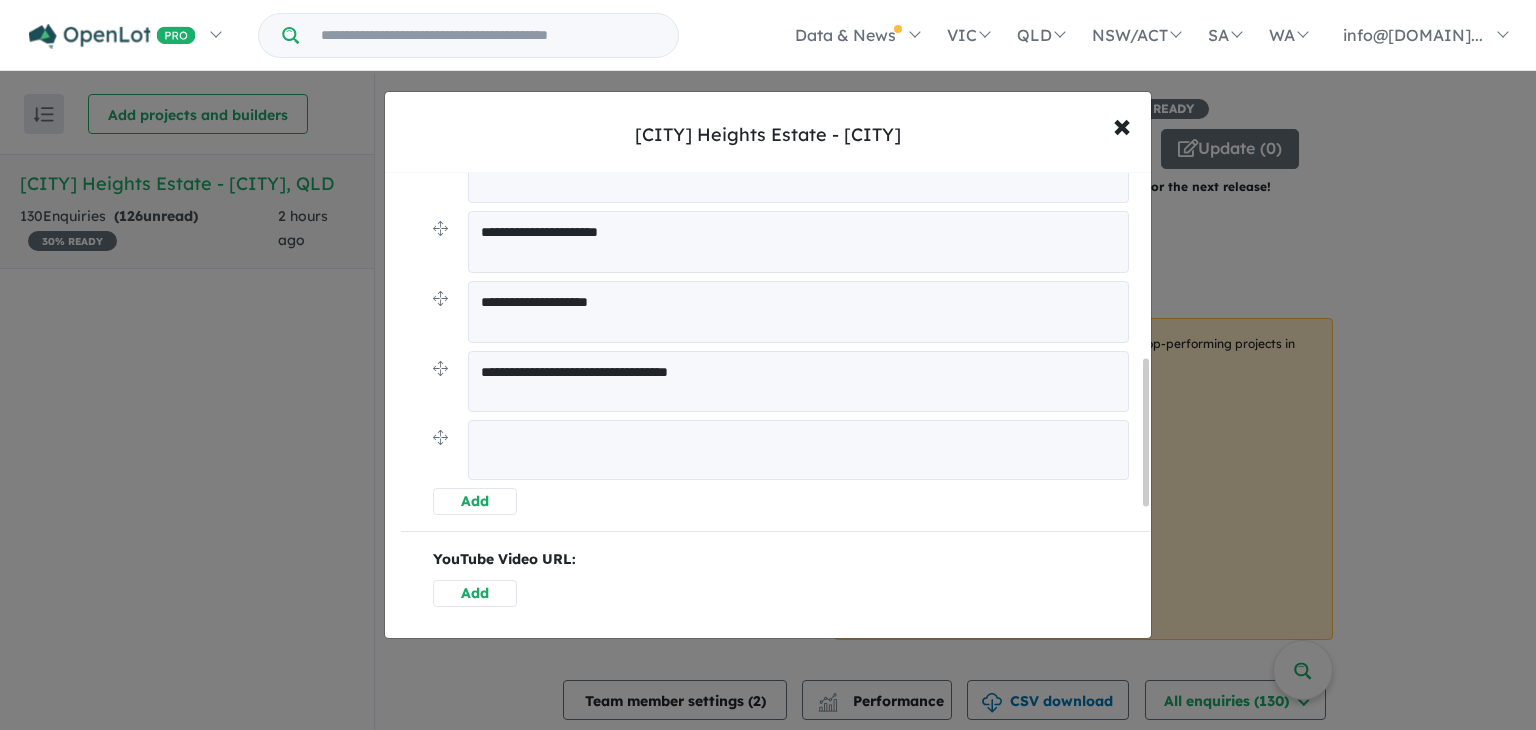 scroll, scrollTop: 608, scrollLeft: 0, axis: vertical 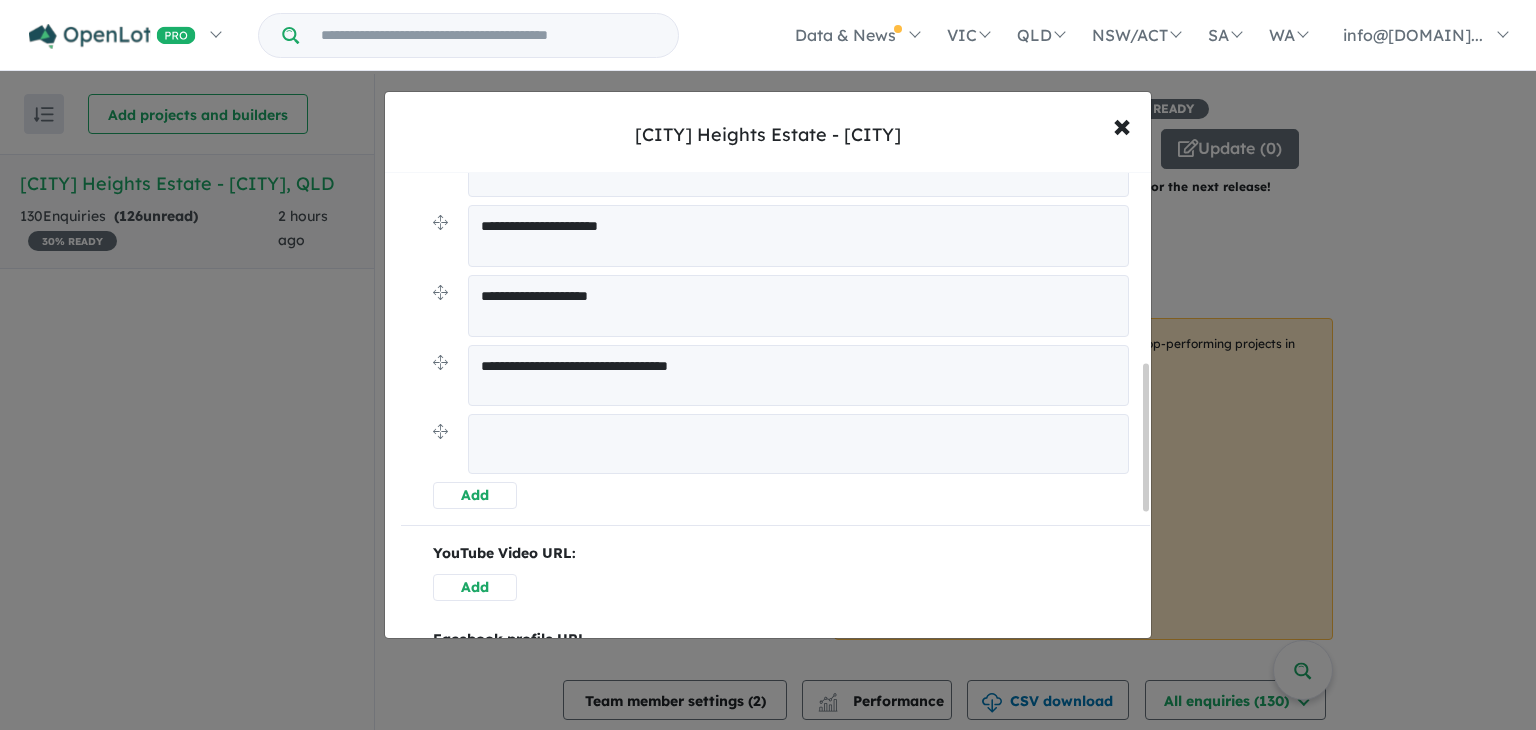 type 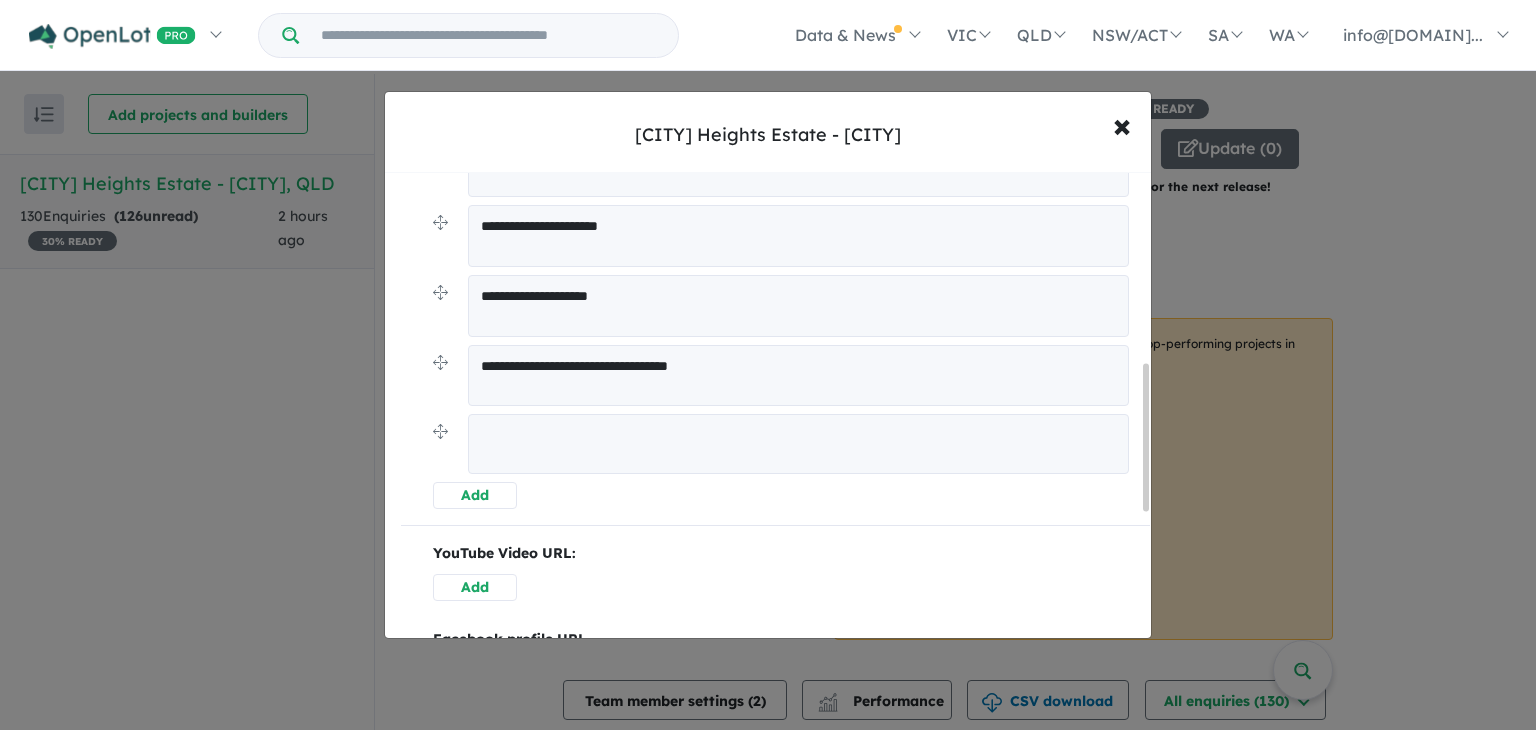 scroll, scrollTop: 609, scrollLeft: 0, axis: vertical 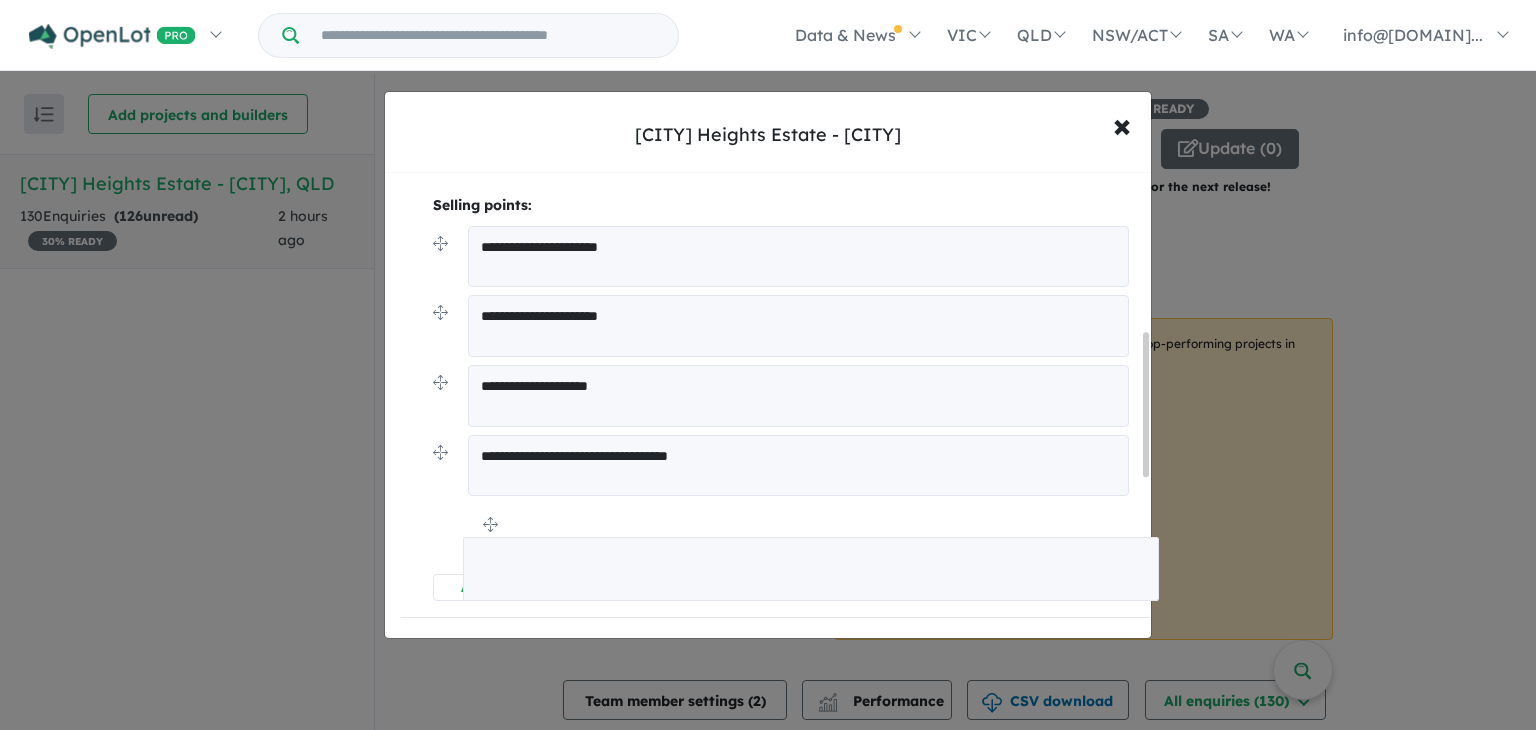 drag, startPoint x: 444, startPoint y: 434, endPoint x: 470, endPoint y: 531, distance: 100.4241 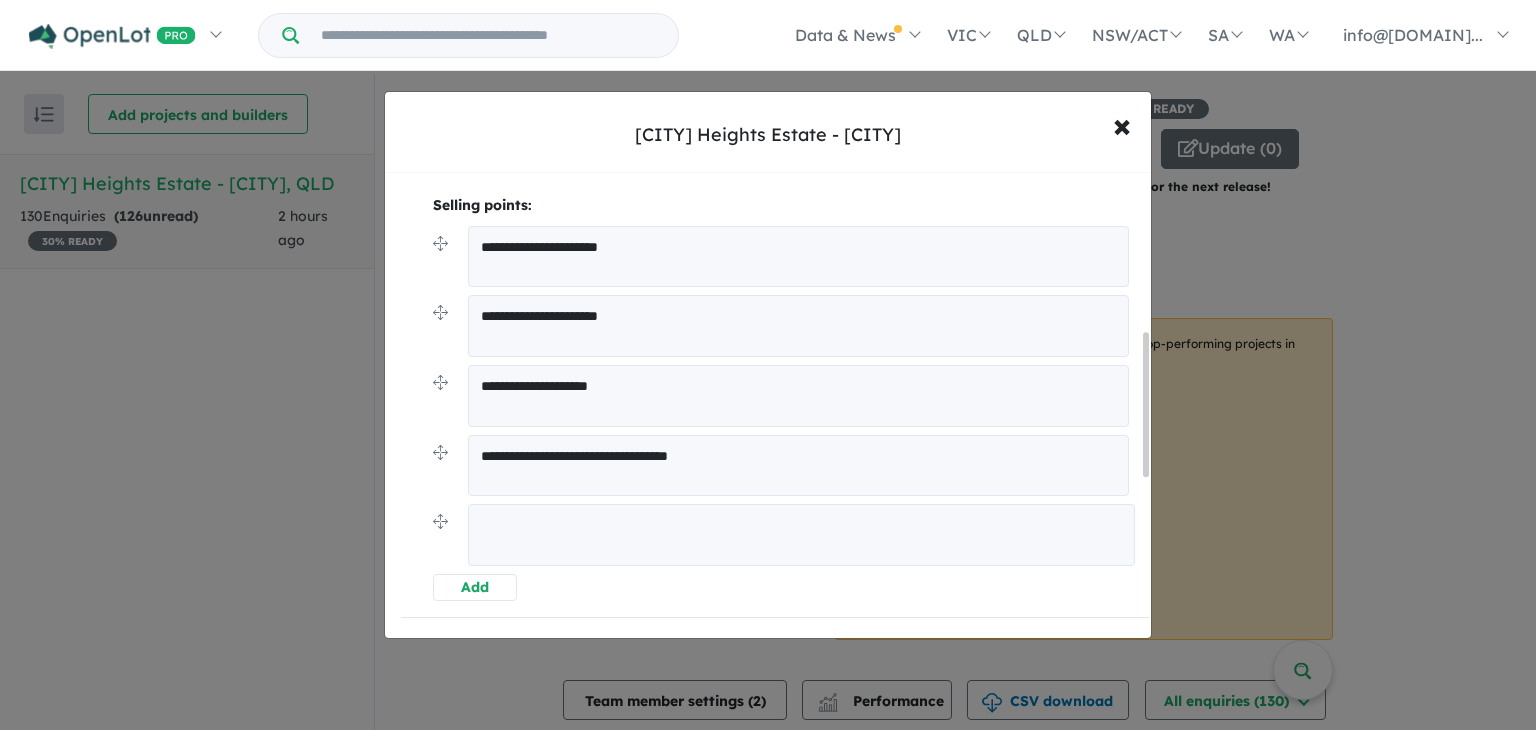 click at bounding box center [801, 535] 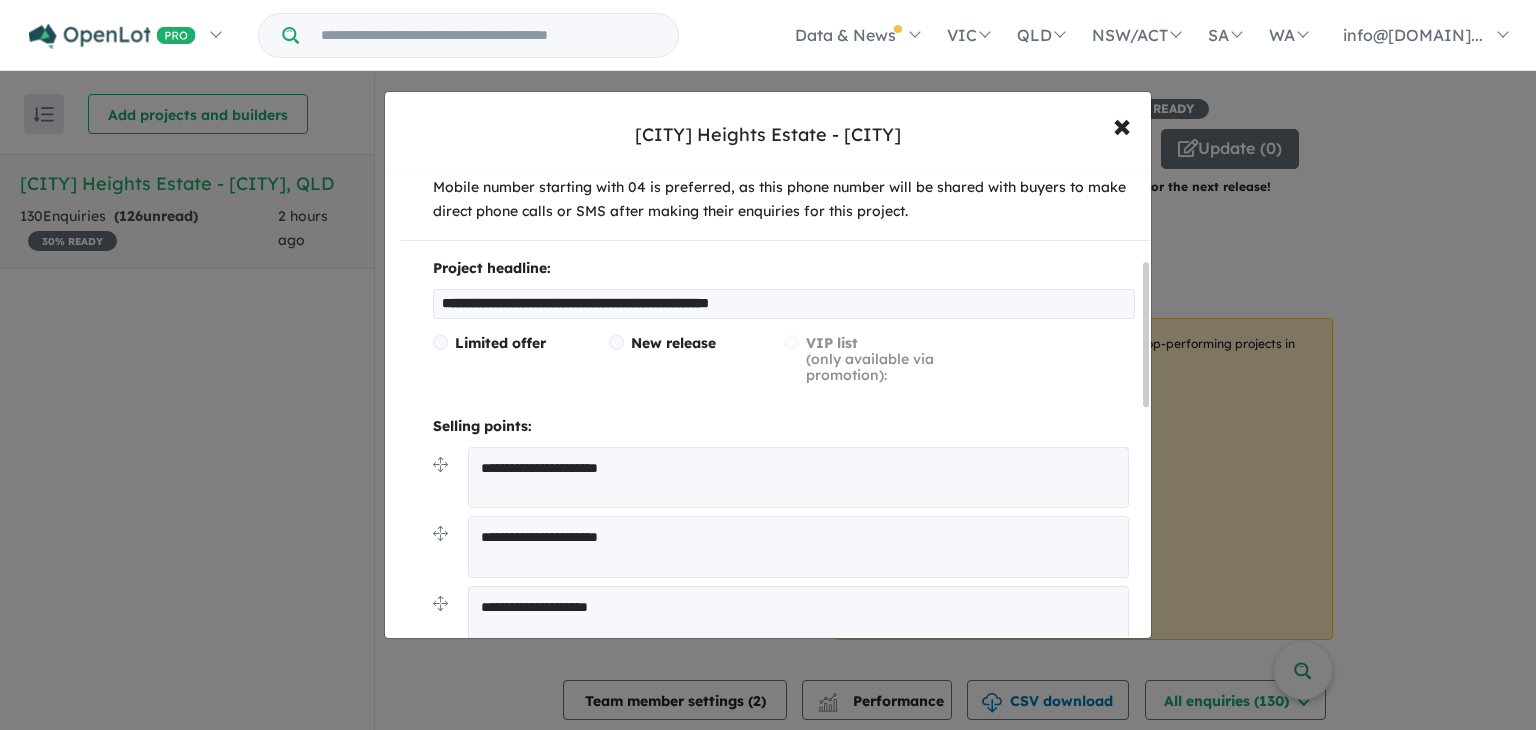 scroll, scrollTop: 284, scrollLeft: 0, axis: vertical 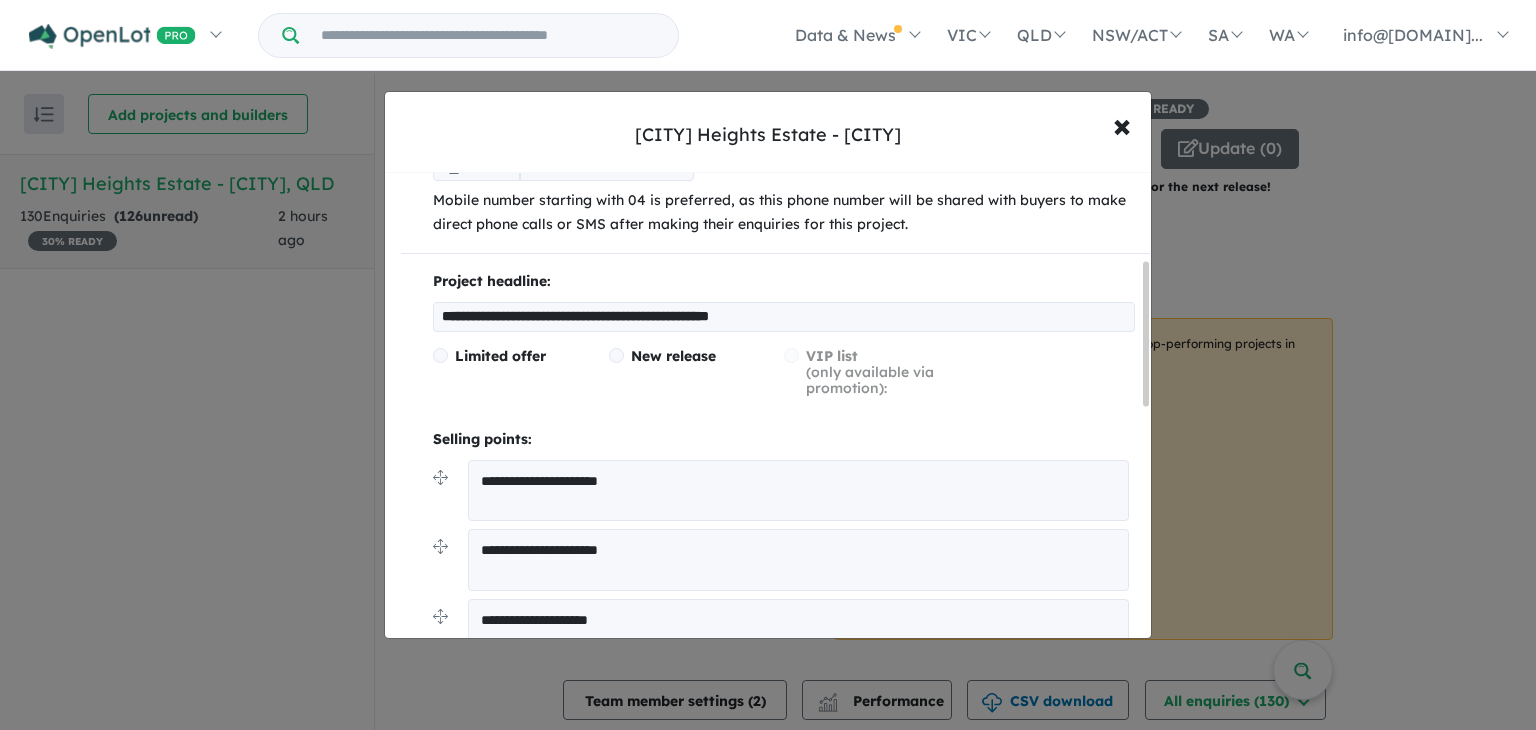 type on "**********" 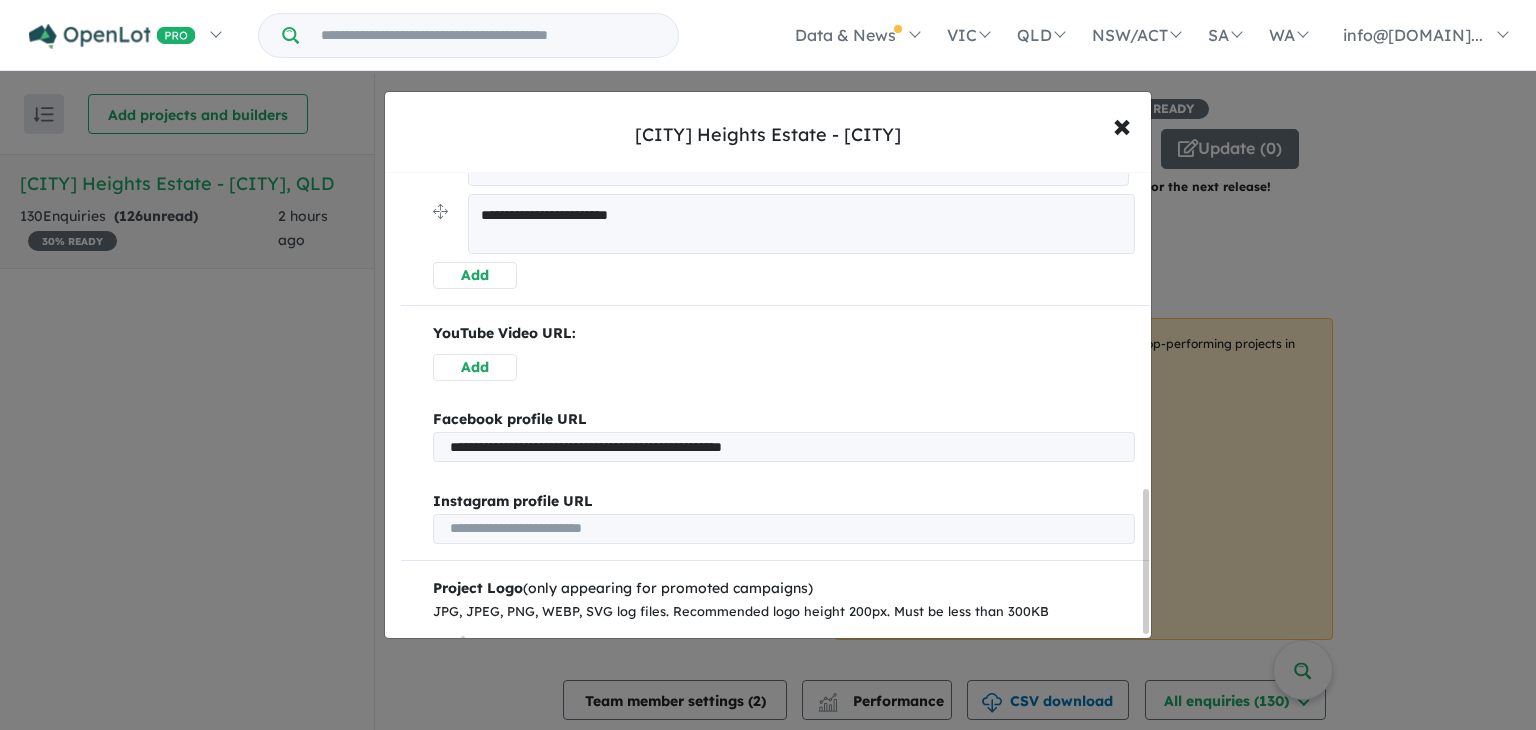 scroll, scrollTop: 1038, scrollLeft: 0, axis: vertical 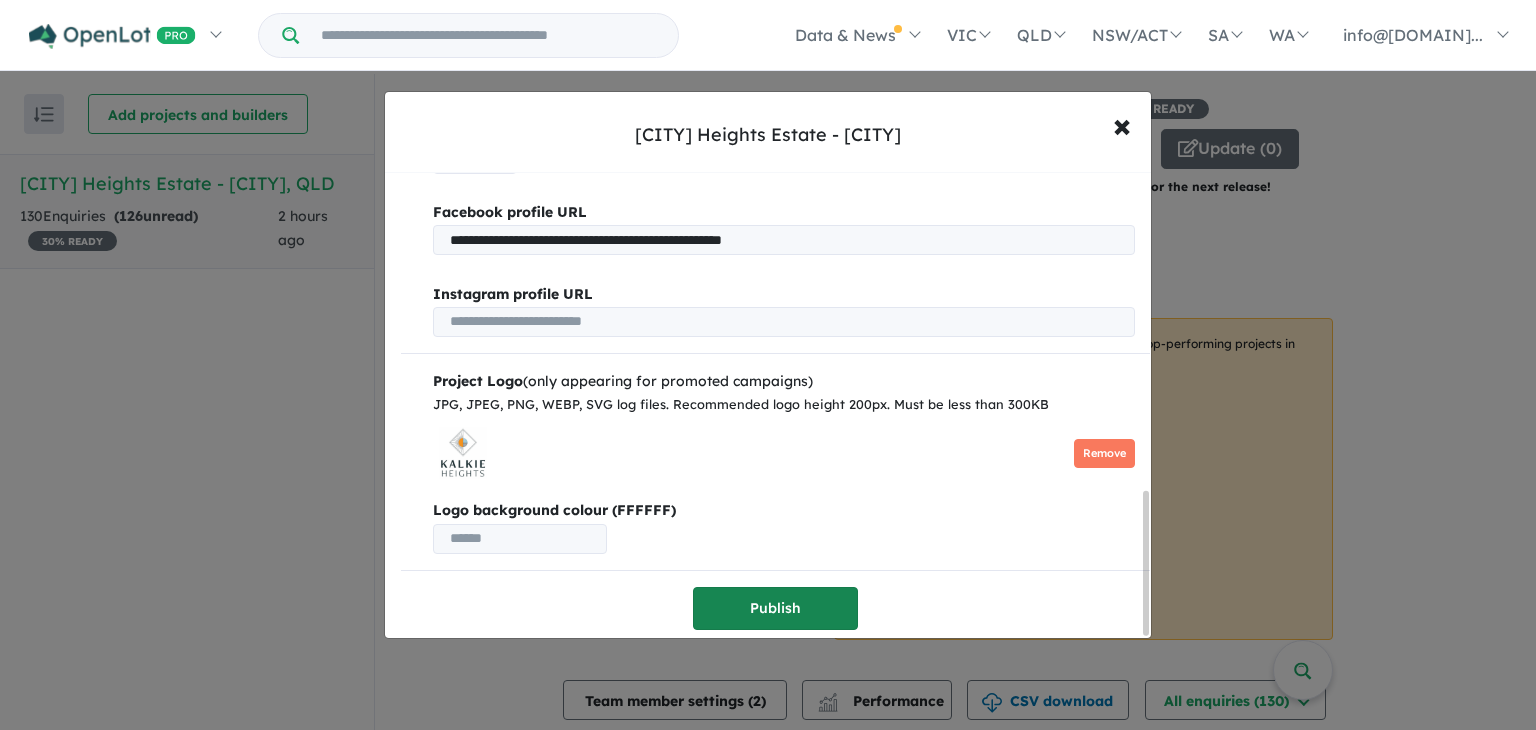 click on "Publish" at bounding box center (775, 608) 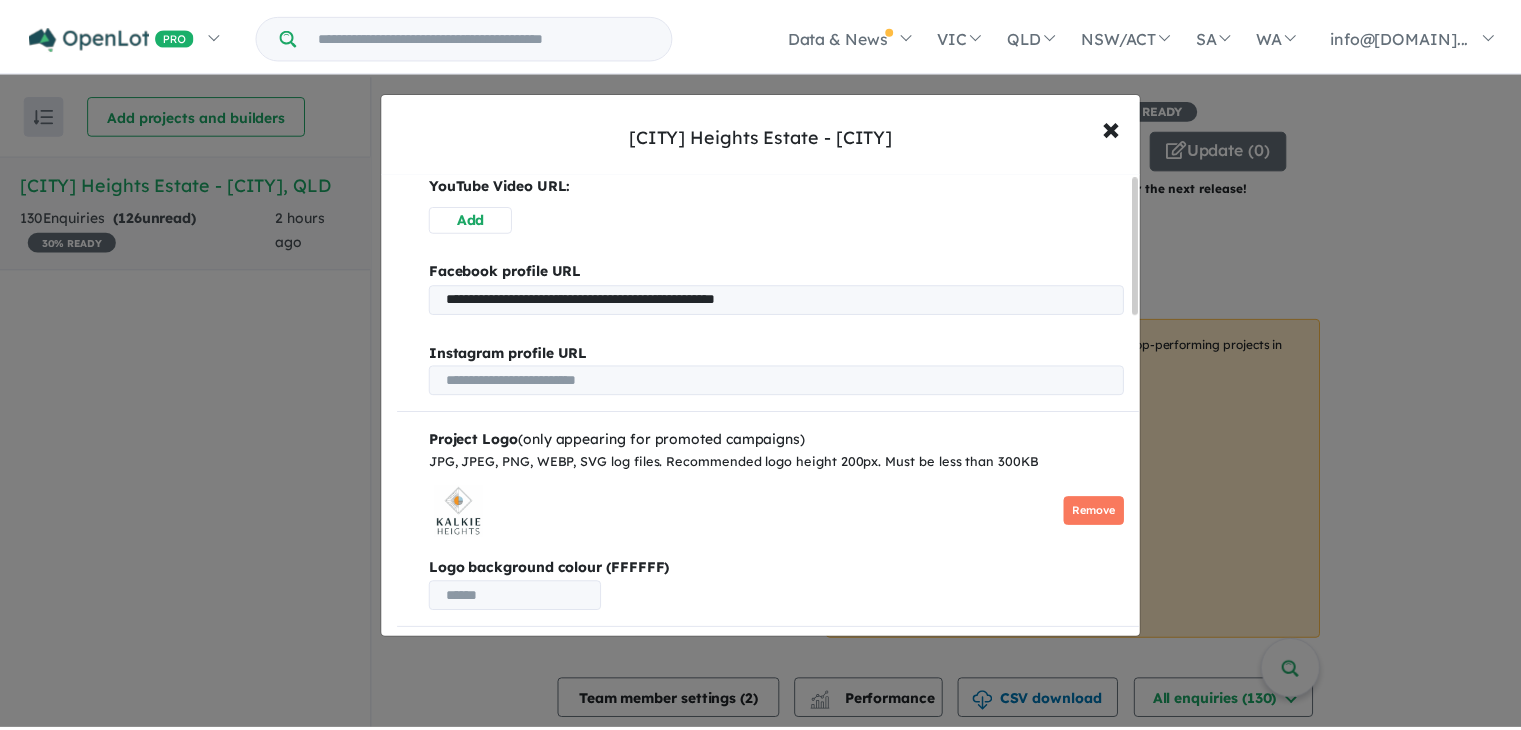 scroll, scrollTop: 0, scrollLeft: 0, axis: both 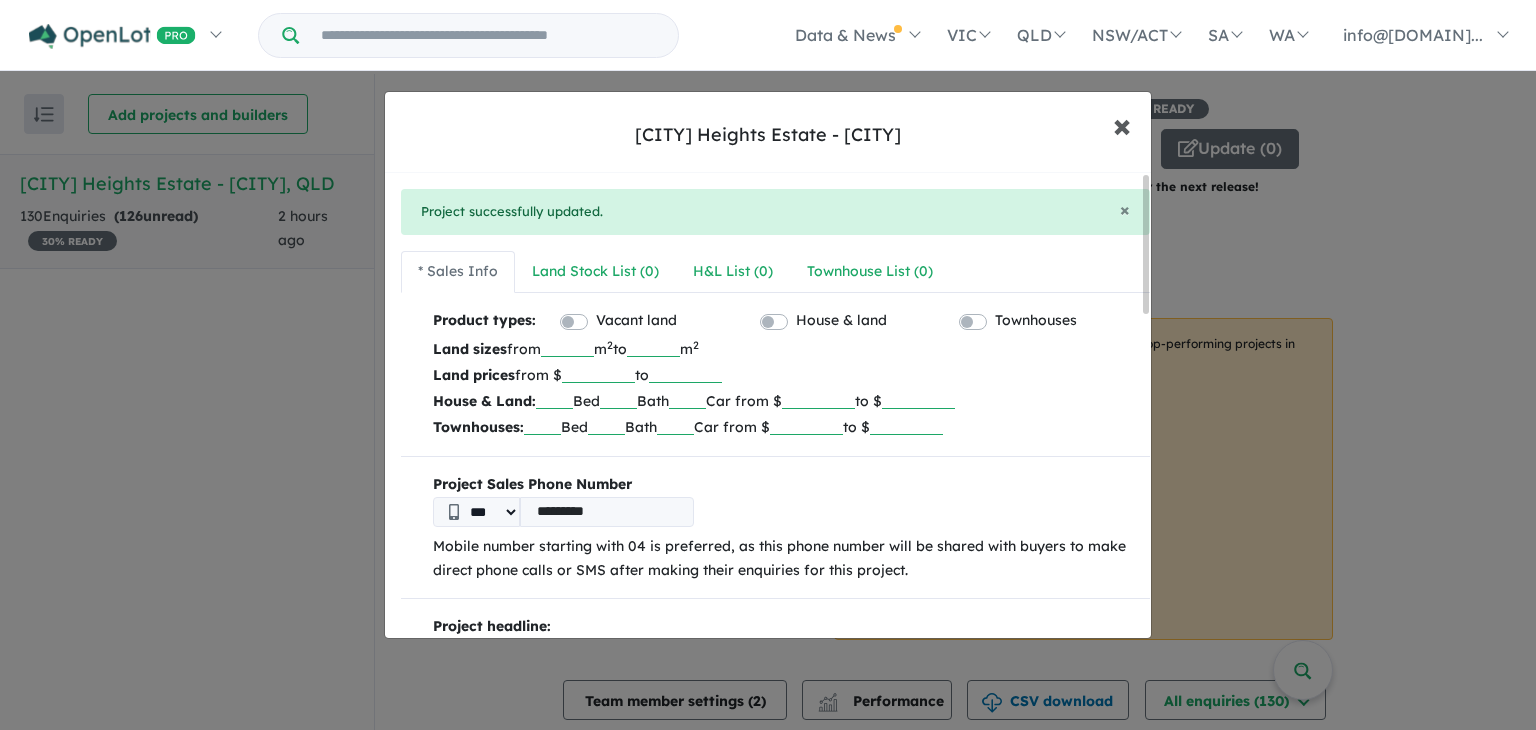 click on "× Close" at bounding box center (1122, 125) 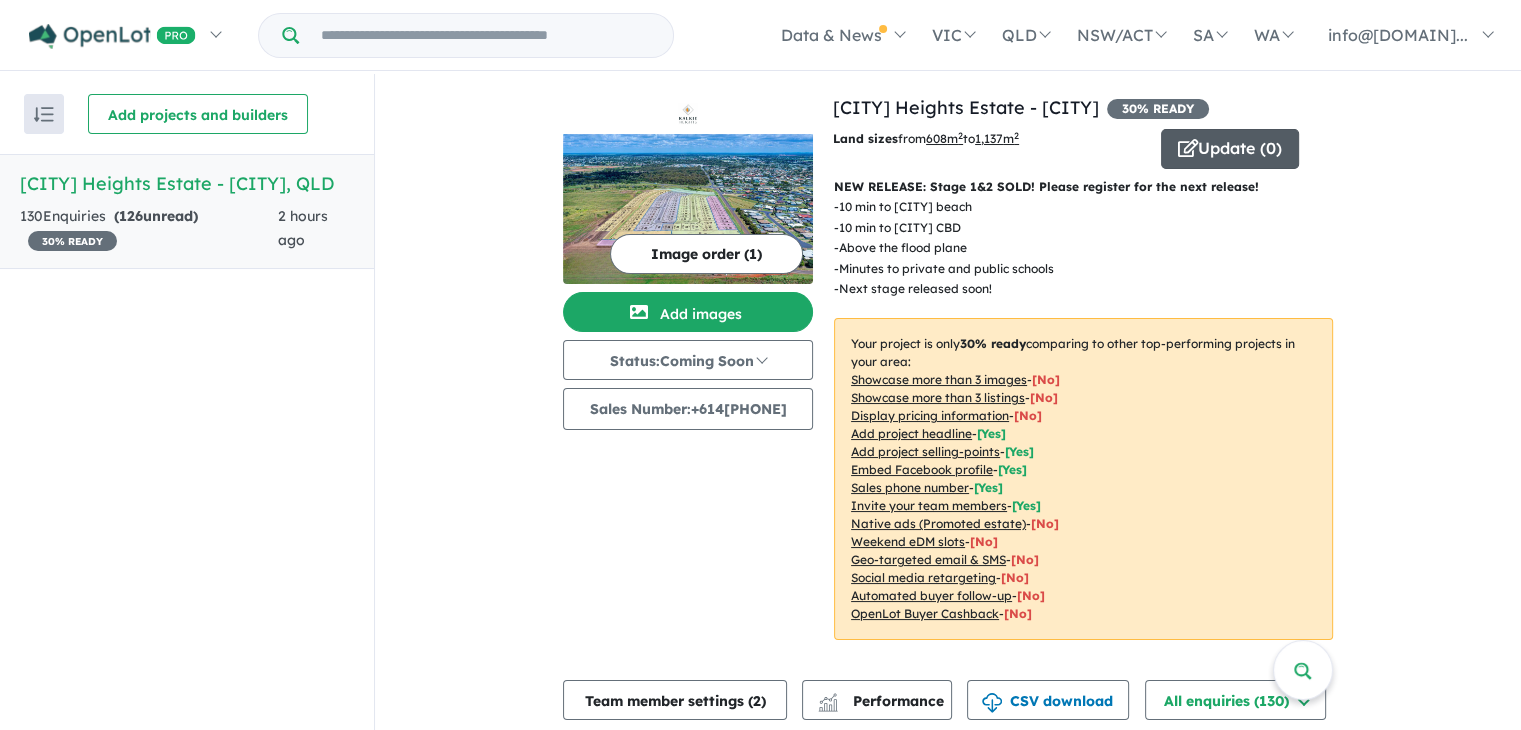 click on "Update ( 0 )" at bounding box center (1230, 149) 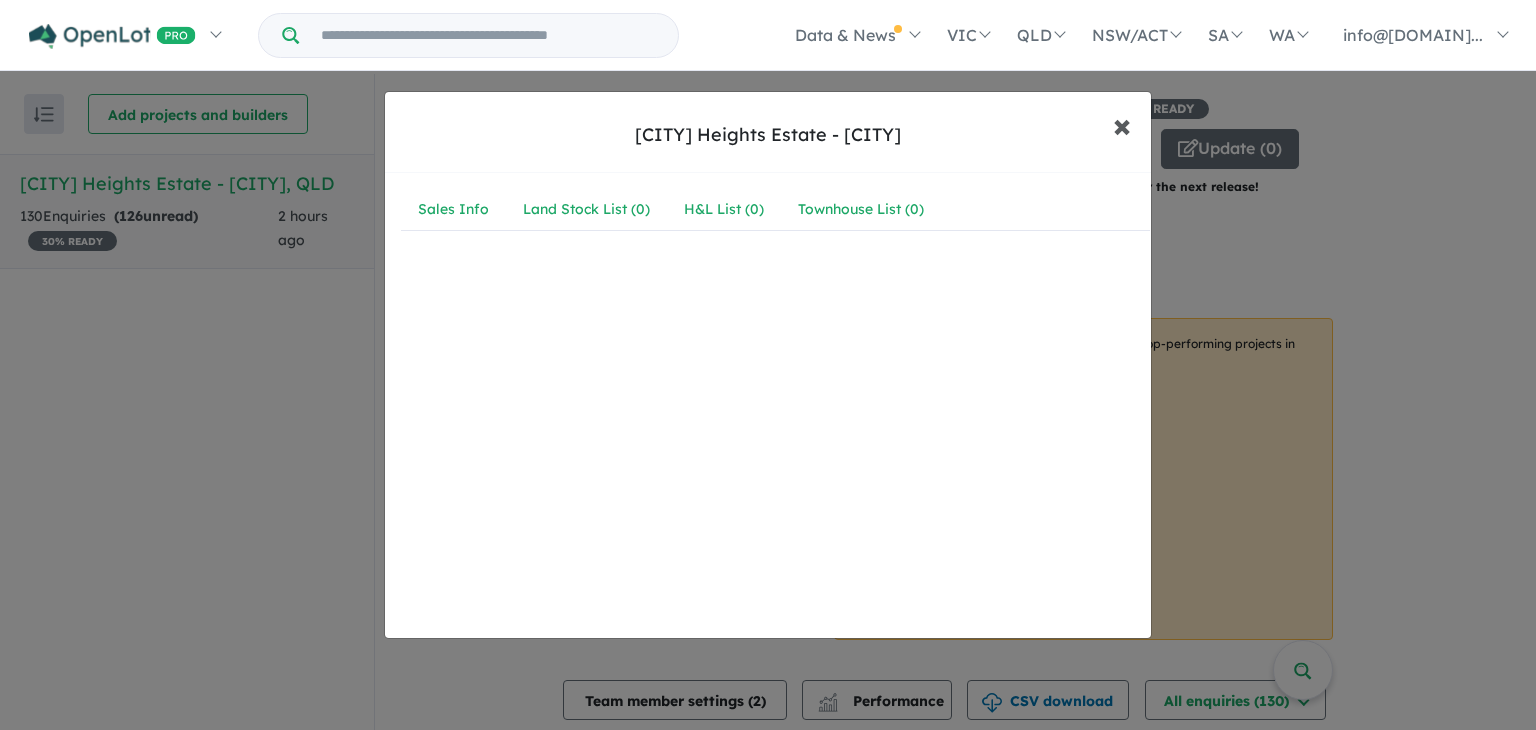 click on "×" at bounding box center (1122, 124) 